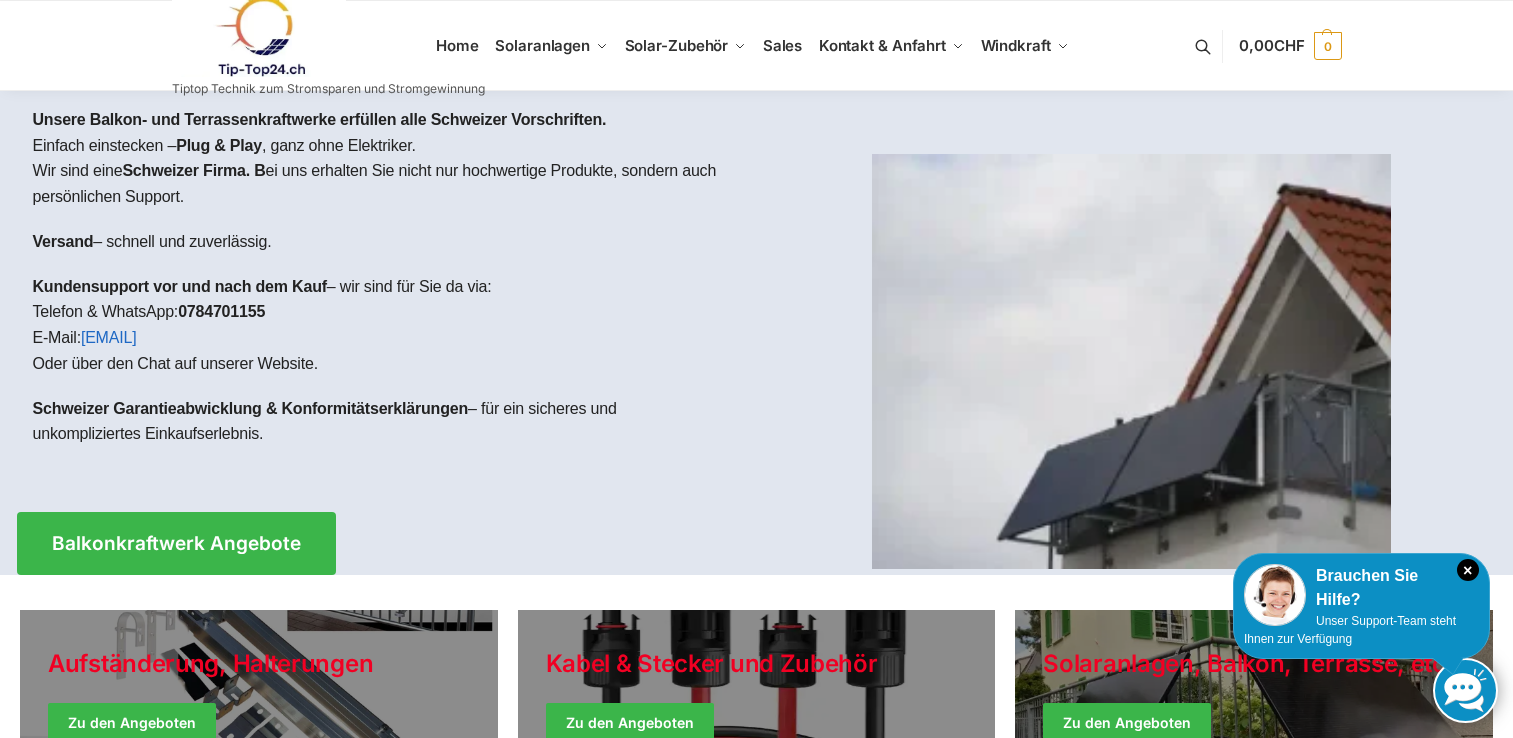 scroll, scrollTop: 0, scrollLeft: 0, axis: both 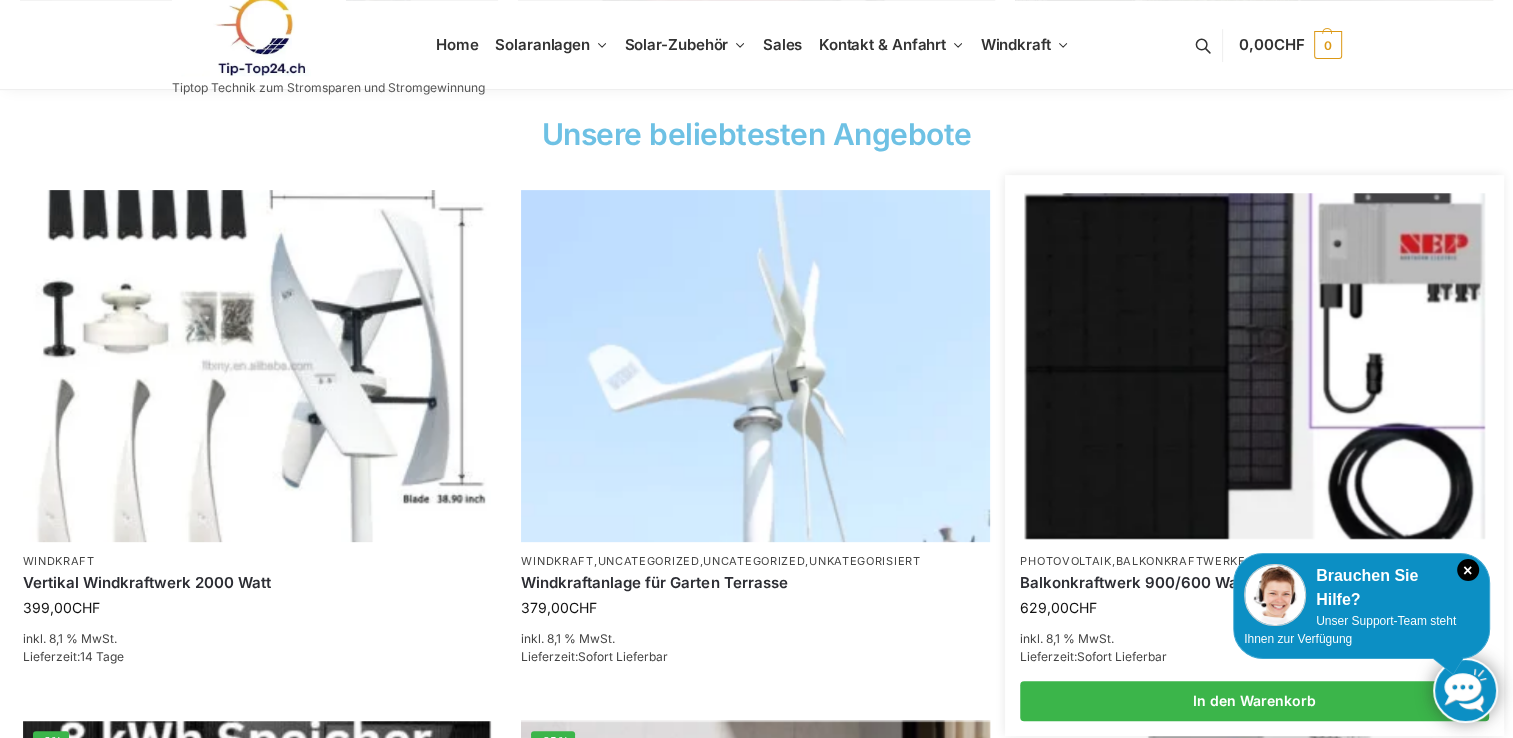 click at bounding box center [1255, 365] 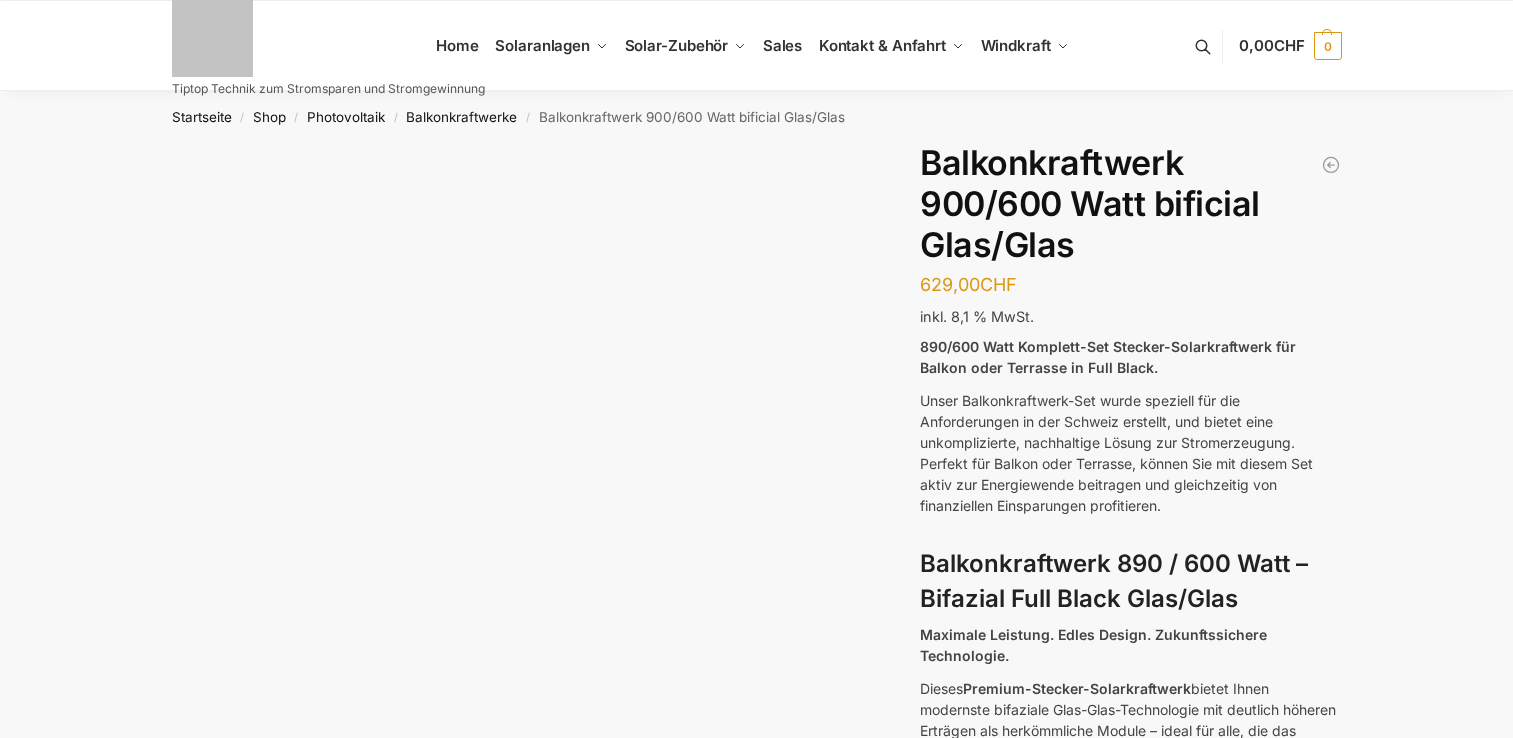 scroll, scrollTop: 0, scrollLeft: 0, axis: both 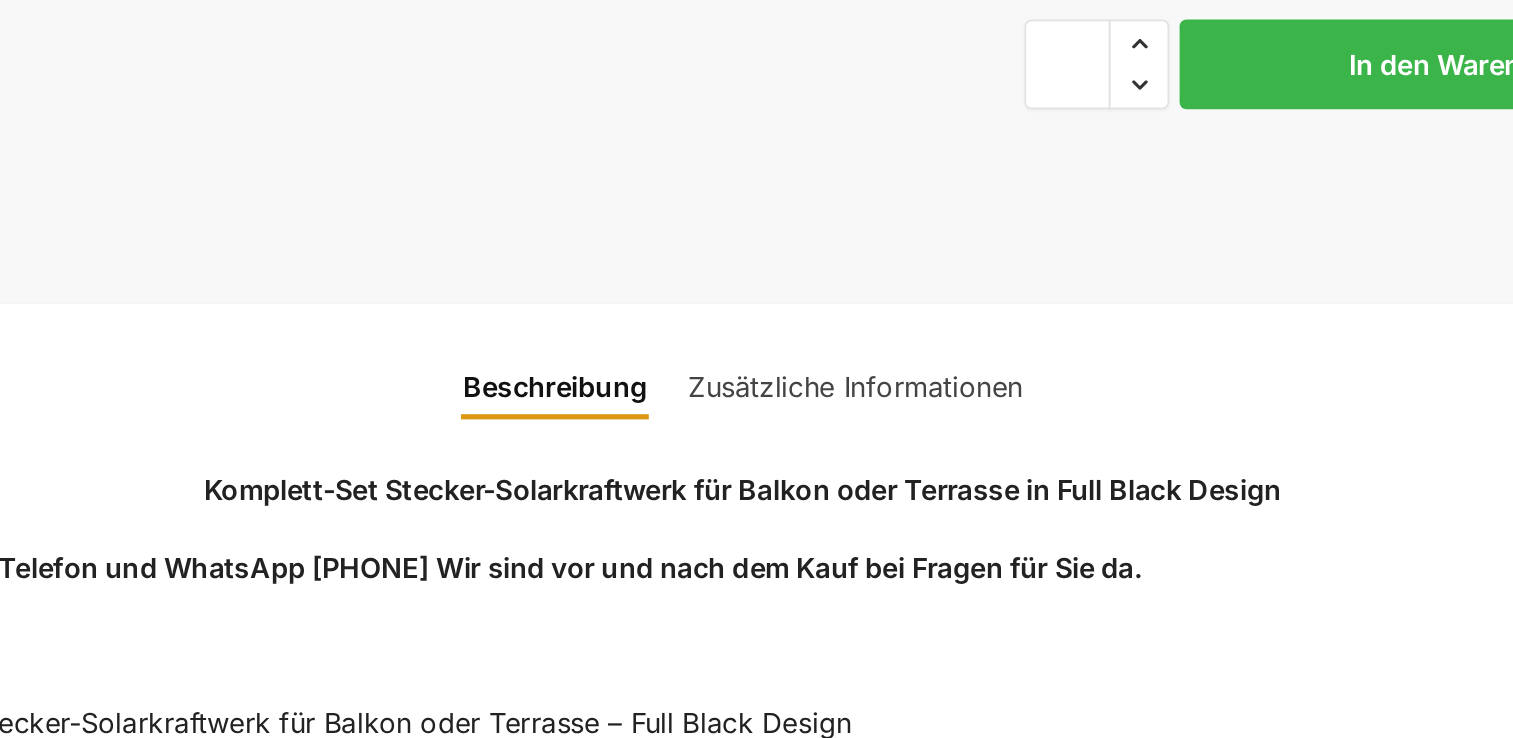 click on "Zusätzliche Informationen" at bounding box center [822, 534] 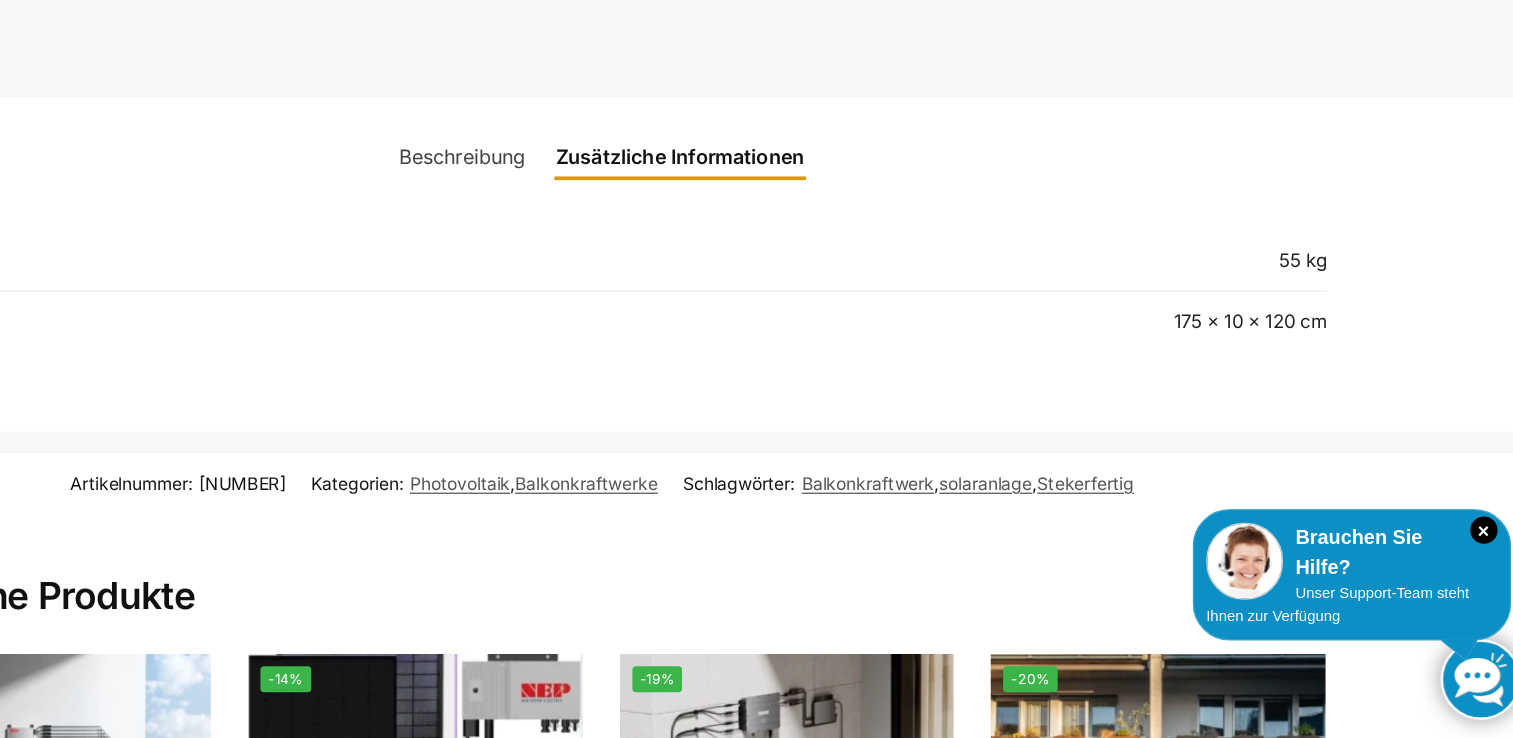 scroll, scrollTop: 2259, scrollLeft: 0, axis: vertical 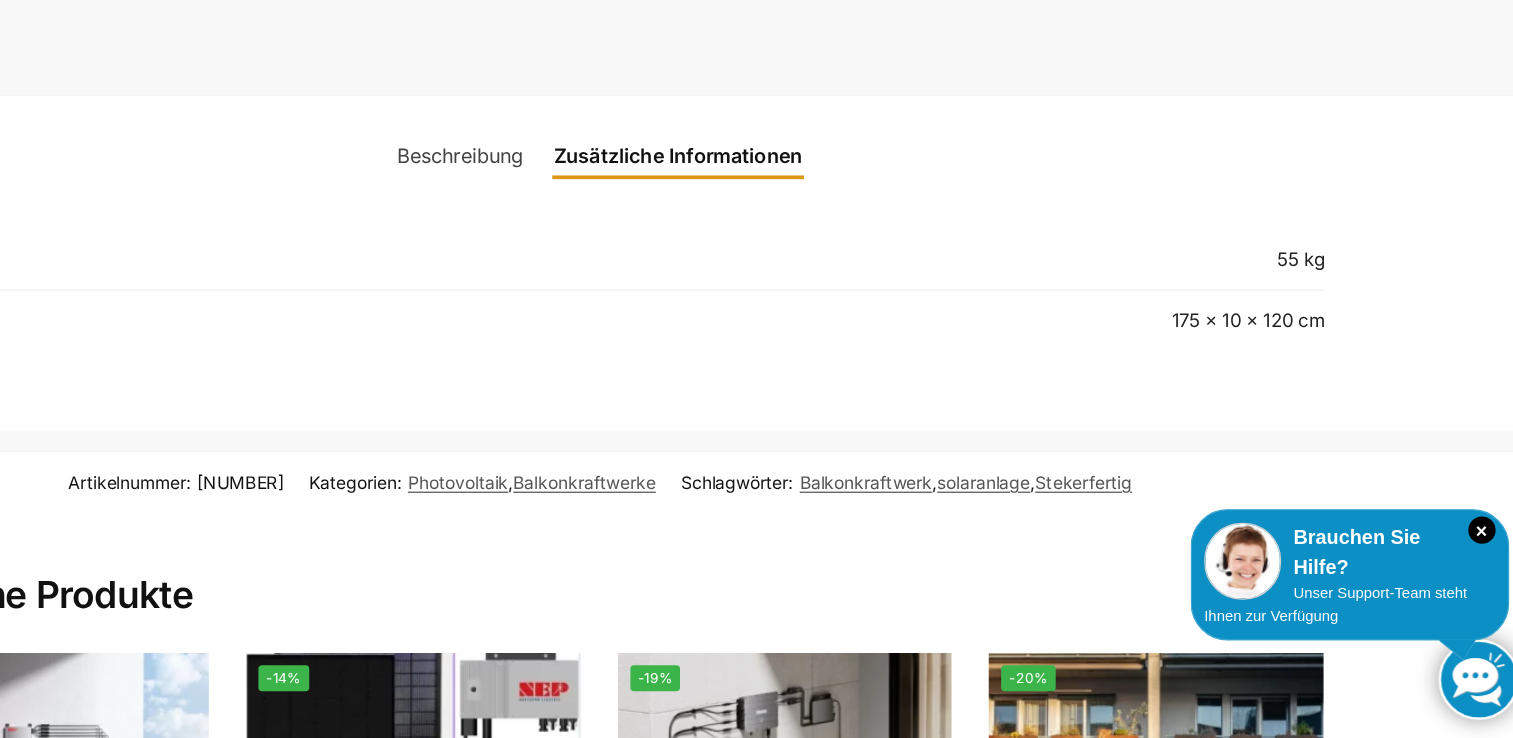 click on "Kategorien:  Photovoltaik ,  Balkonkraftwerke" at bounding box center (662, 531) 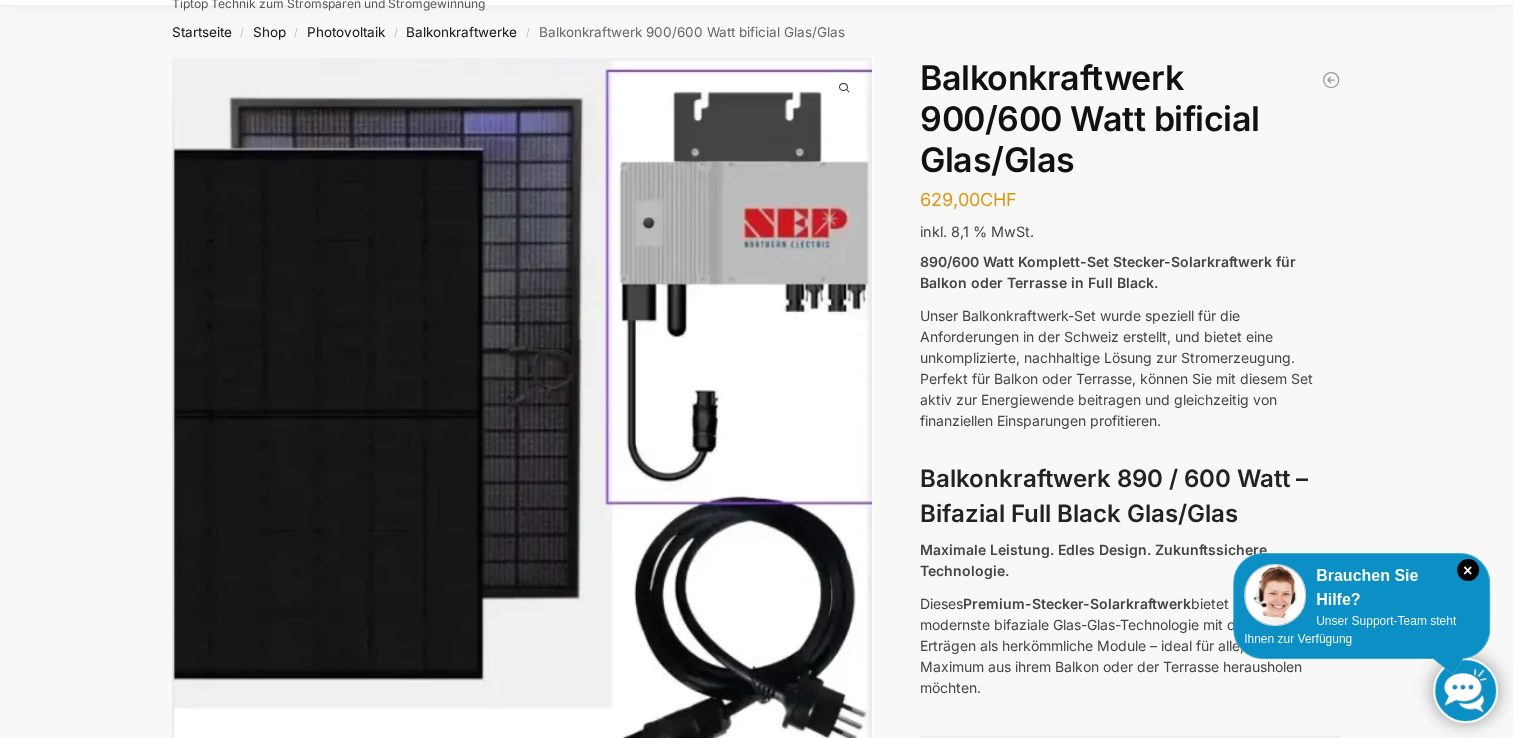 scroll, scrollTop: 0, scrollLeft: 0, axis: both 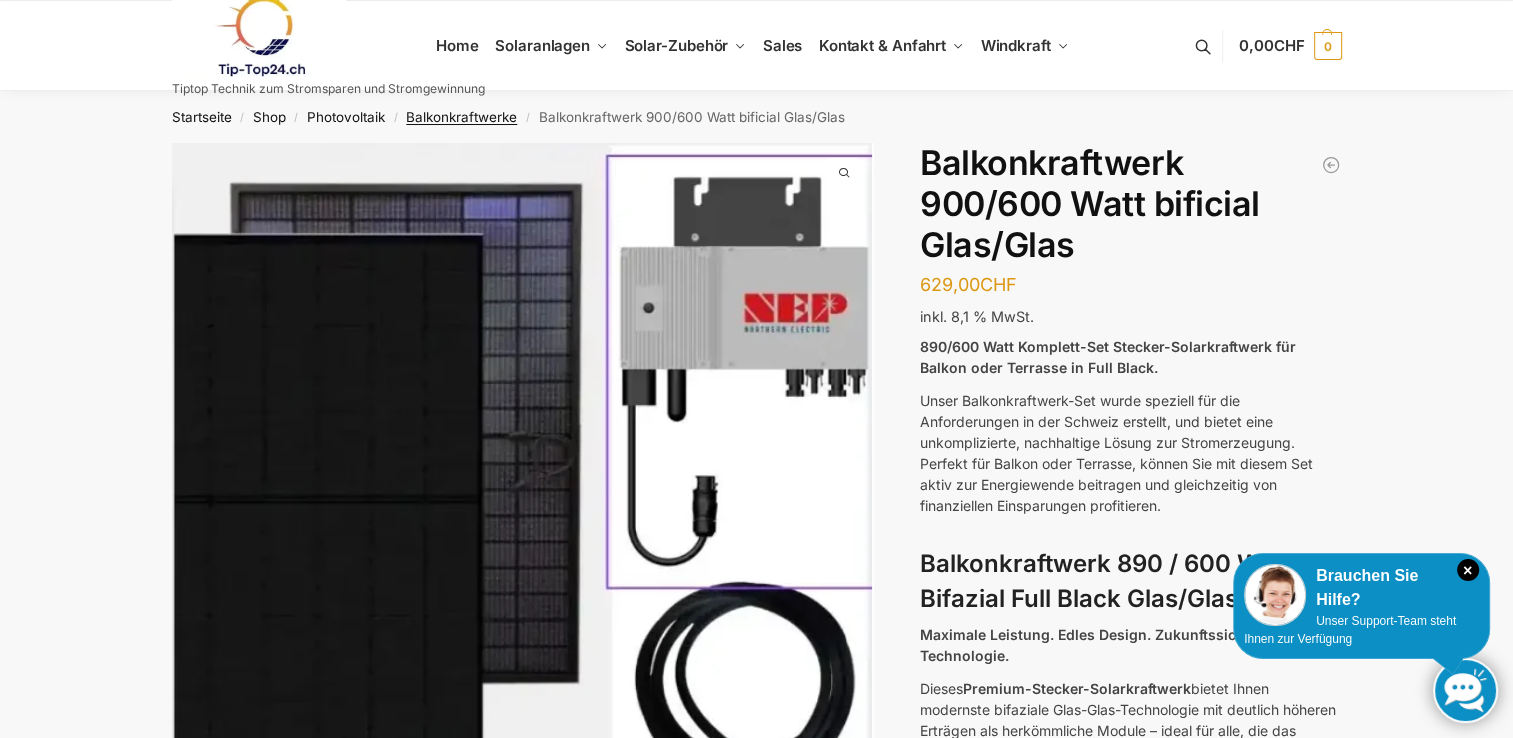 click on "Balkonkraftwerke" at bounding box center [461, 117] 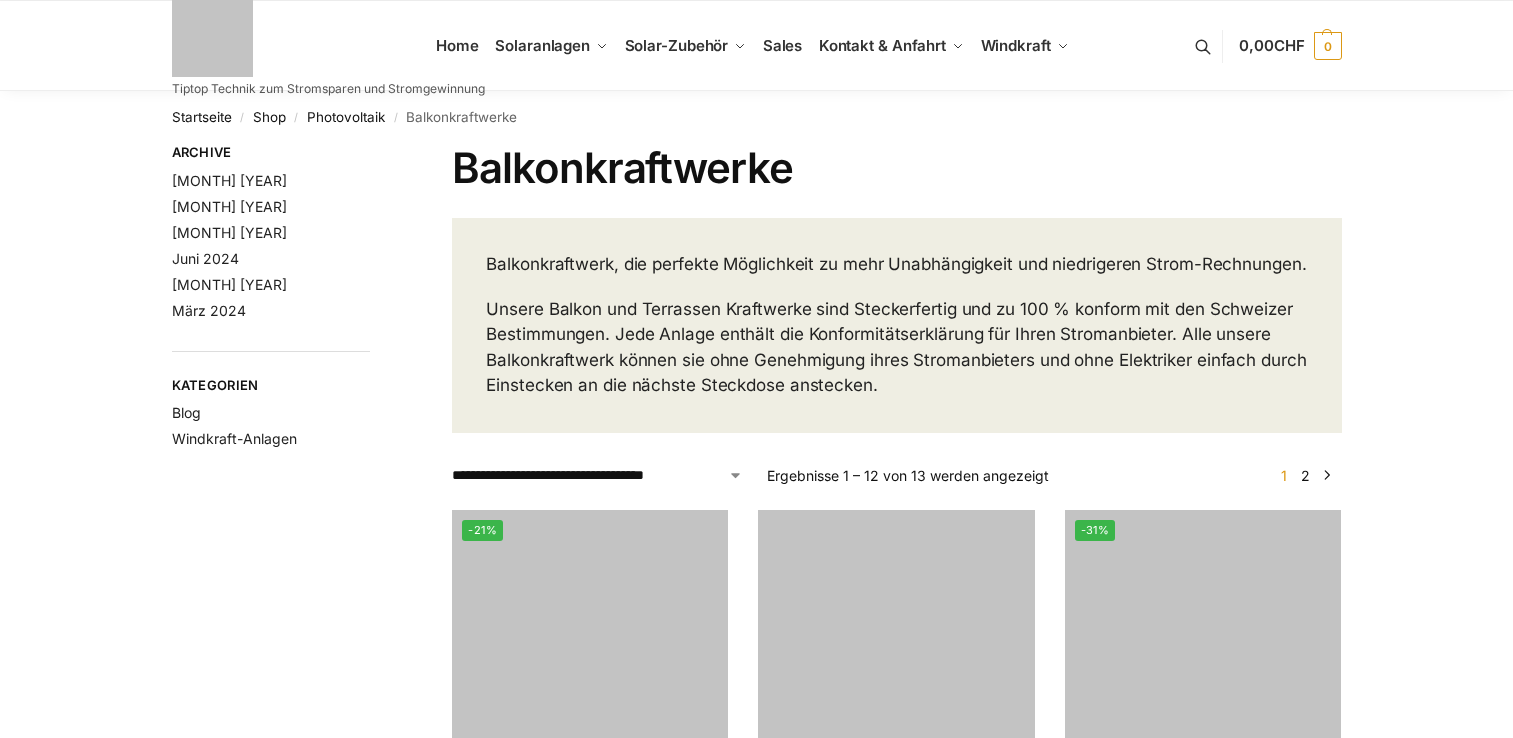 scroll, scrollTop: 0, scrollLeft: 0, axis: both 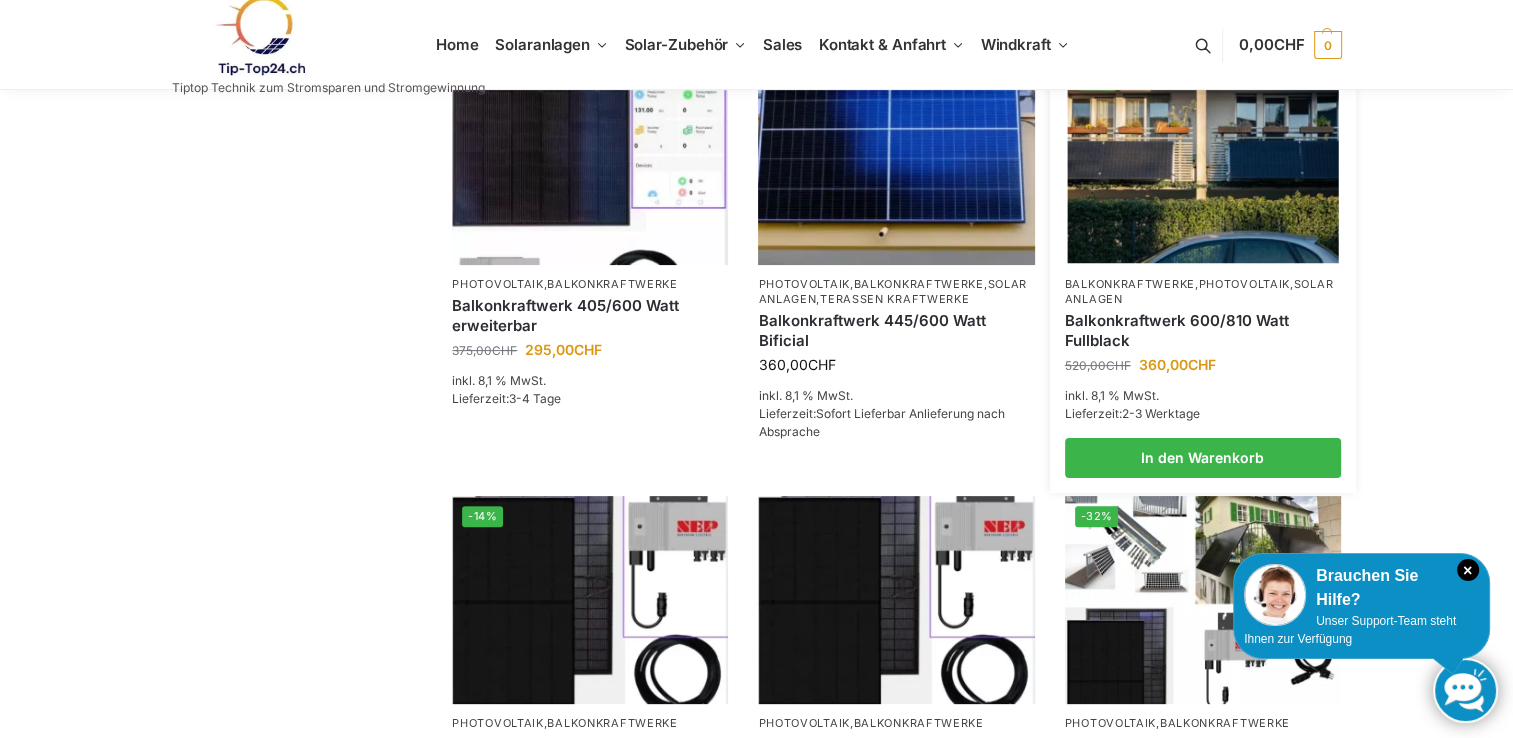click at bounding box center (1202, 160) 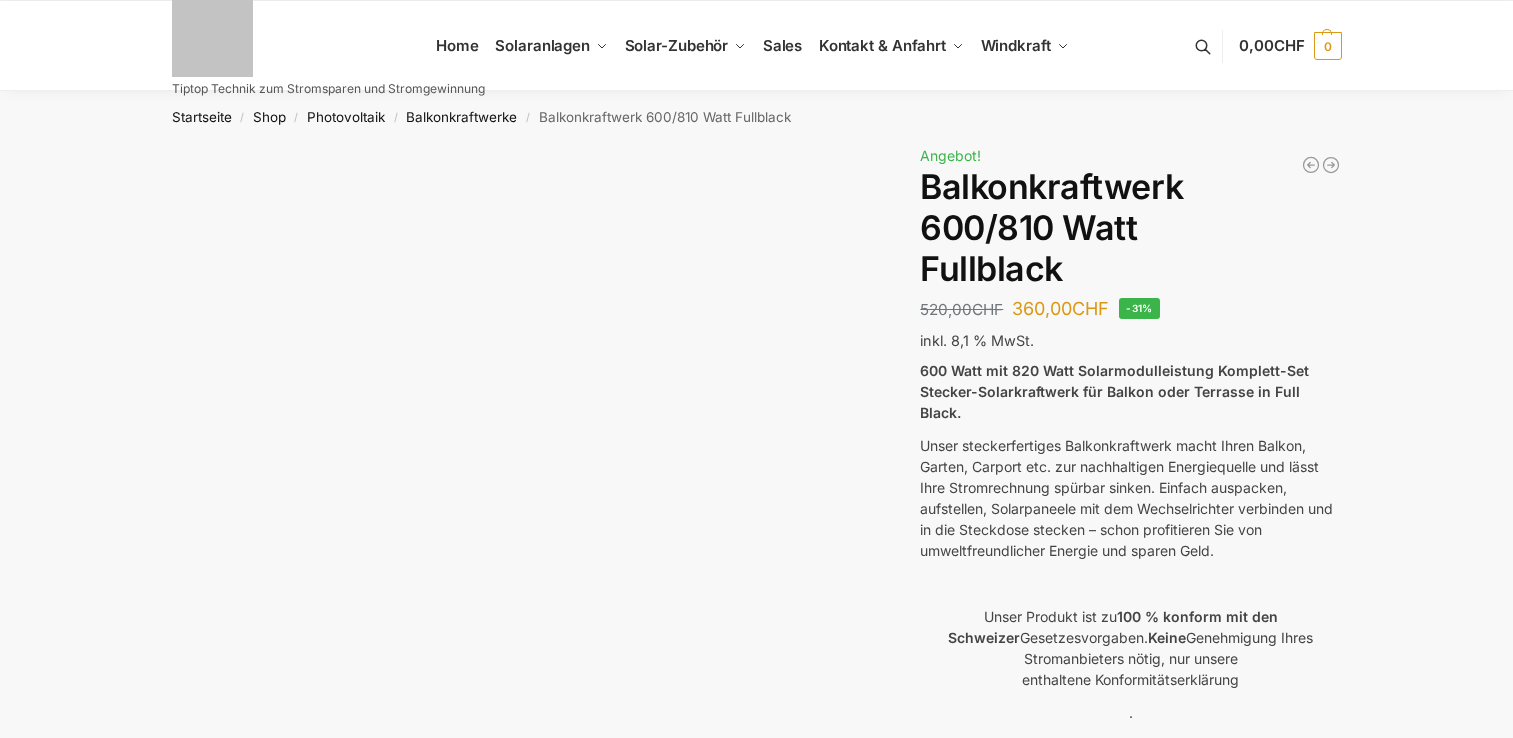 scroll, scrollTop: 0, scrollLeft: 0, axis: both 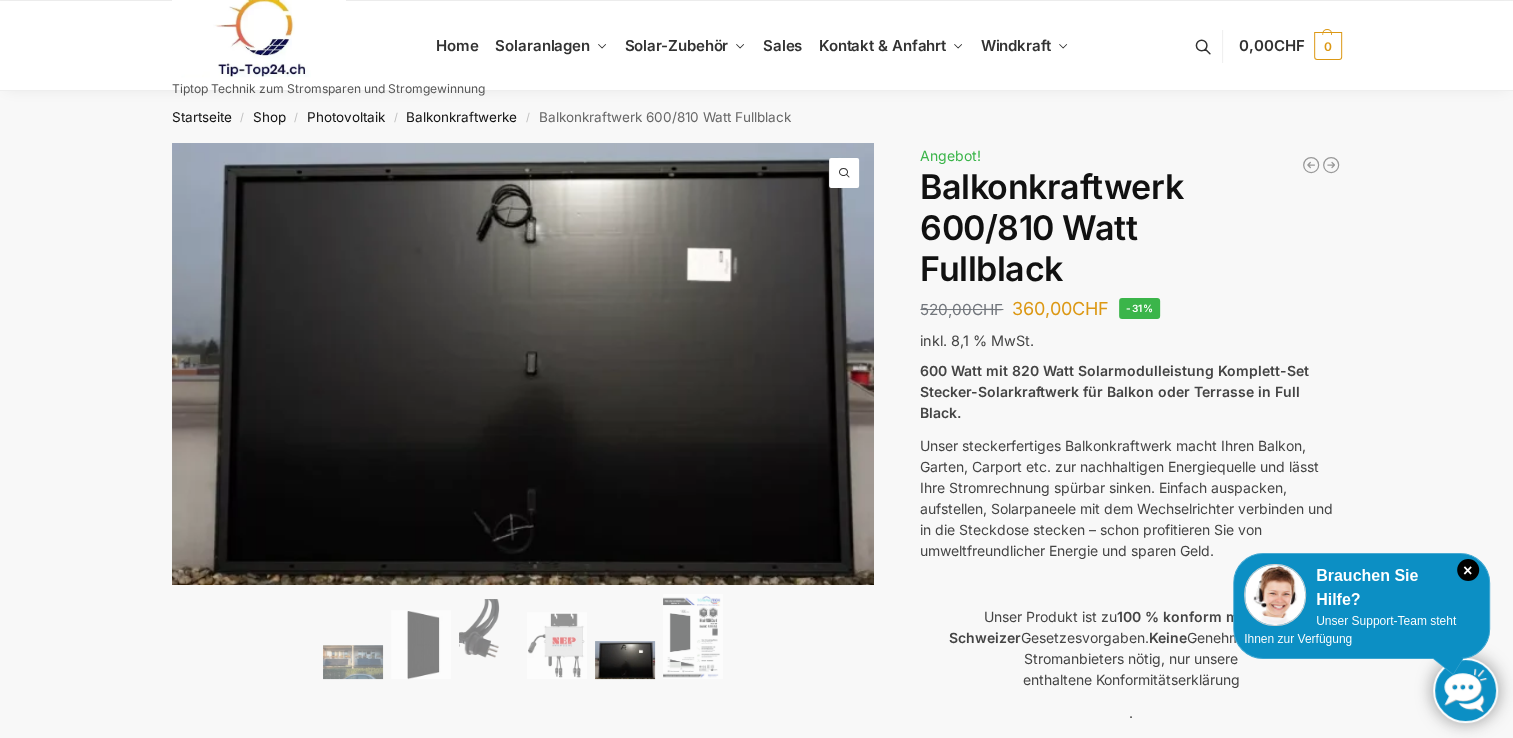 click on "🔍 Previous Next
Beschreibung
Zusätzliche Informationen
520,00 CHF   Ursprünglicher Preis war: 520,00 CHF 360,00 CHF Aktueller Preis ist: 360,00 CHF.
In den Warenkorb
Balkonkraftwerk 445/600 Watt Bificial
360,00 CHF
Balkonkraftwerk 405/600 Watt erweiterbar
375,00 CHF   Ursprünglicher Preis war: 375,00 CHF 295,00 CHF Aktueller Preis ist: 295,00 CHF.
Angebot! Balkonkraftwerk 600/810 Watt Fullblack 520,00 CHF   Ursprünglicher Preis war: 520,00 CHF 360,00 CHF Aktueller Preis ist: 360,00 CHF.
-31%
inkl. 8,1 % MwSt. 600 Watt mit 820 Watt Solarmodulleistung Komplett-Set Stecker-Solarkraftwerk für Balkon oder Terrasse in Full Black.   Unser Produkt ist zu  100 % konform mit den Schweizer  Gesetzesvorgaben.  Keine  Genehmigung Ihres Stromanbieters nötig, nur unsere enthaltene Konformitätserklärung . Noch Fragen?  1x AC-Anschlusskabel  5 m Anleitungen Nep600" at bounding box center (757, 797) 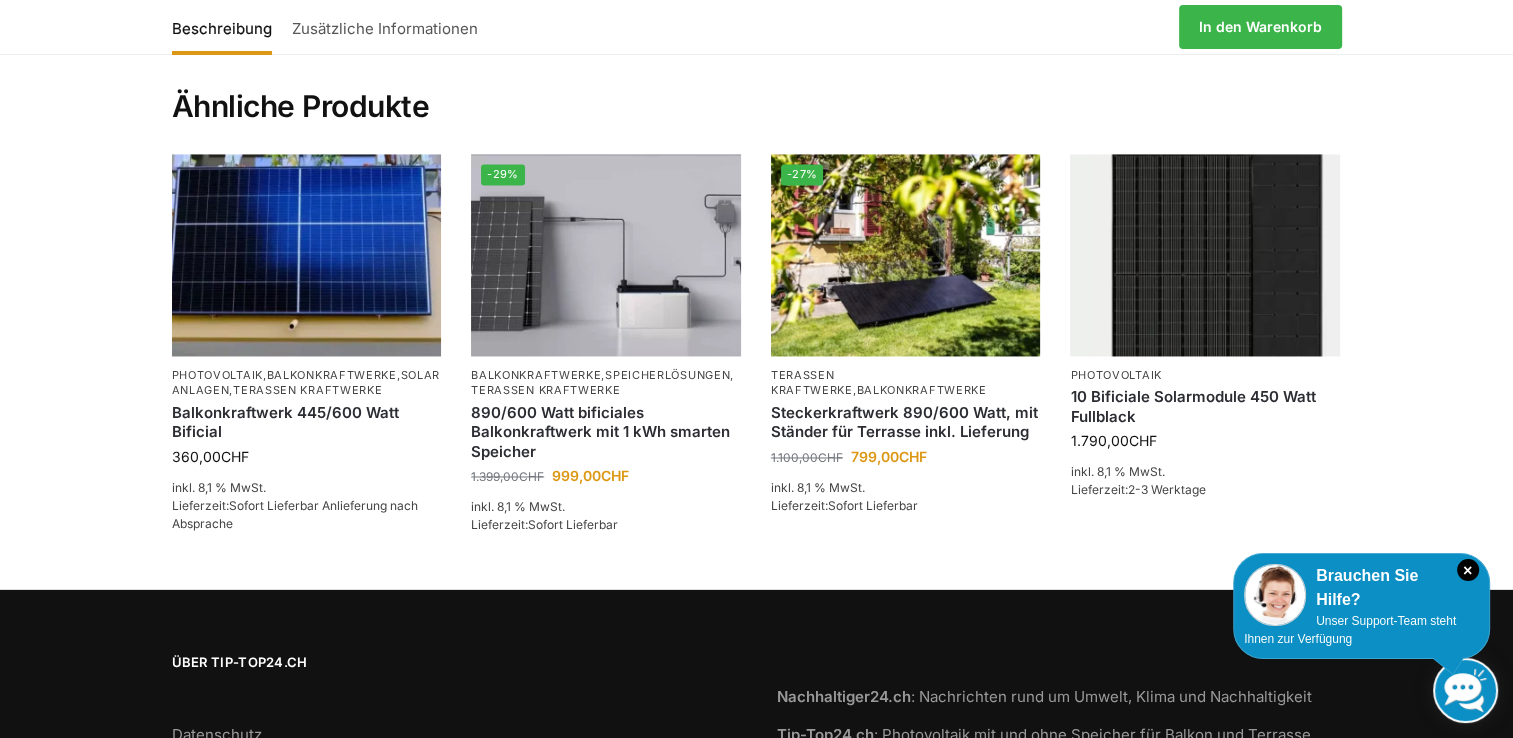 scroll, scrollTop: 3094, scrollLeft: 0, axis: vertical 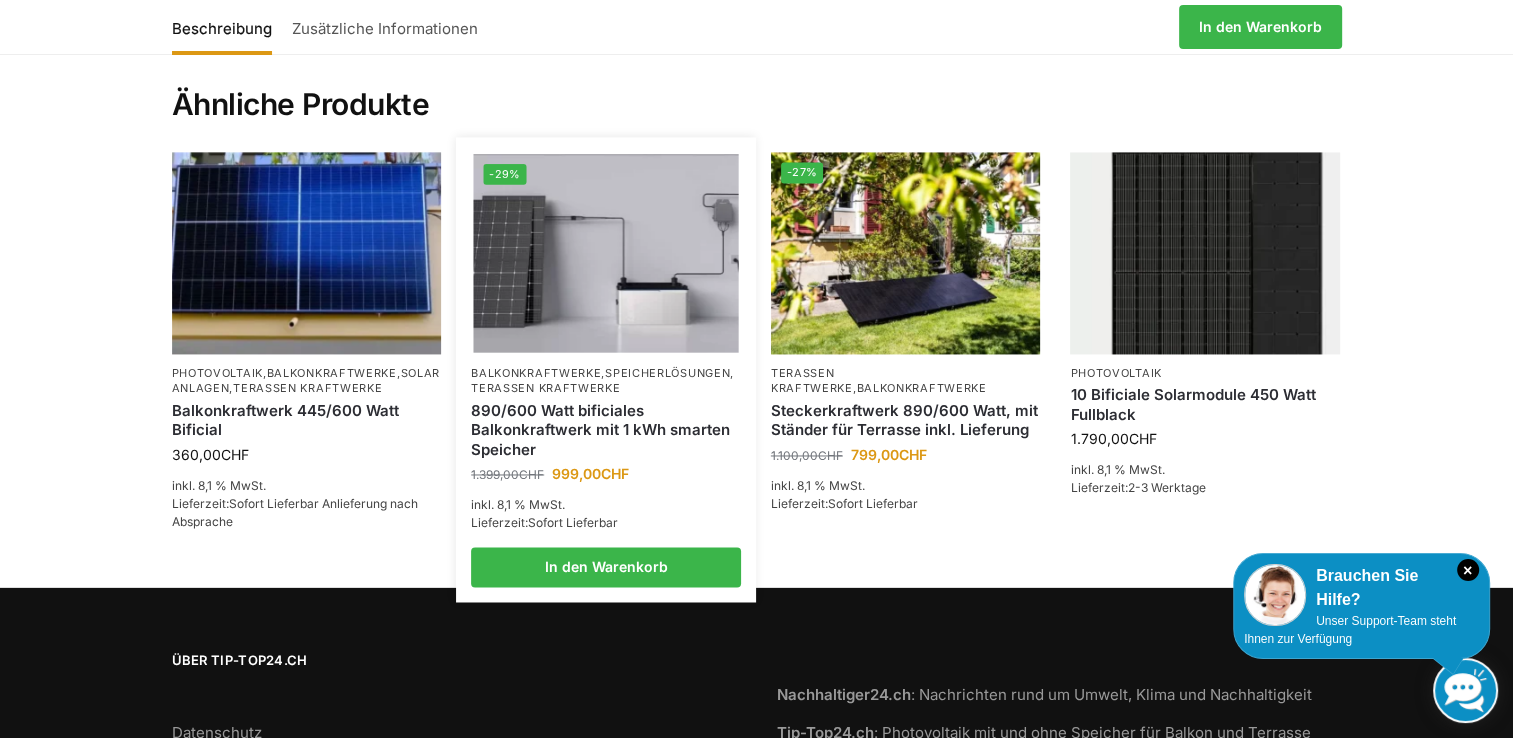 click at bounding box center (606, 253) 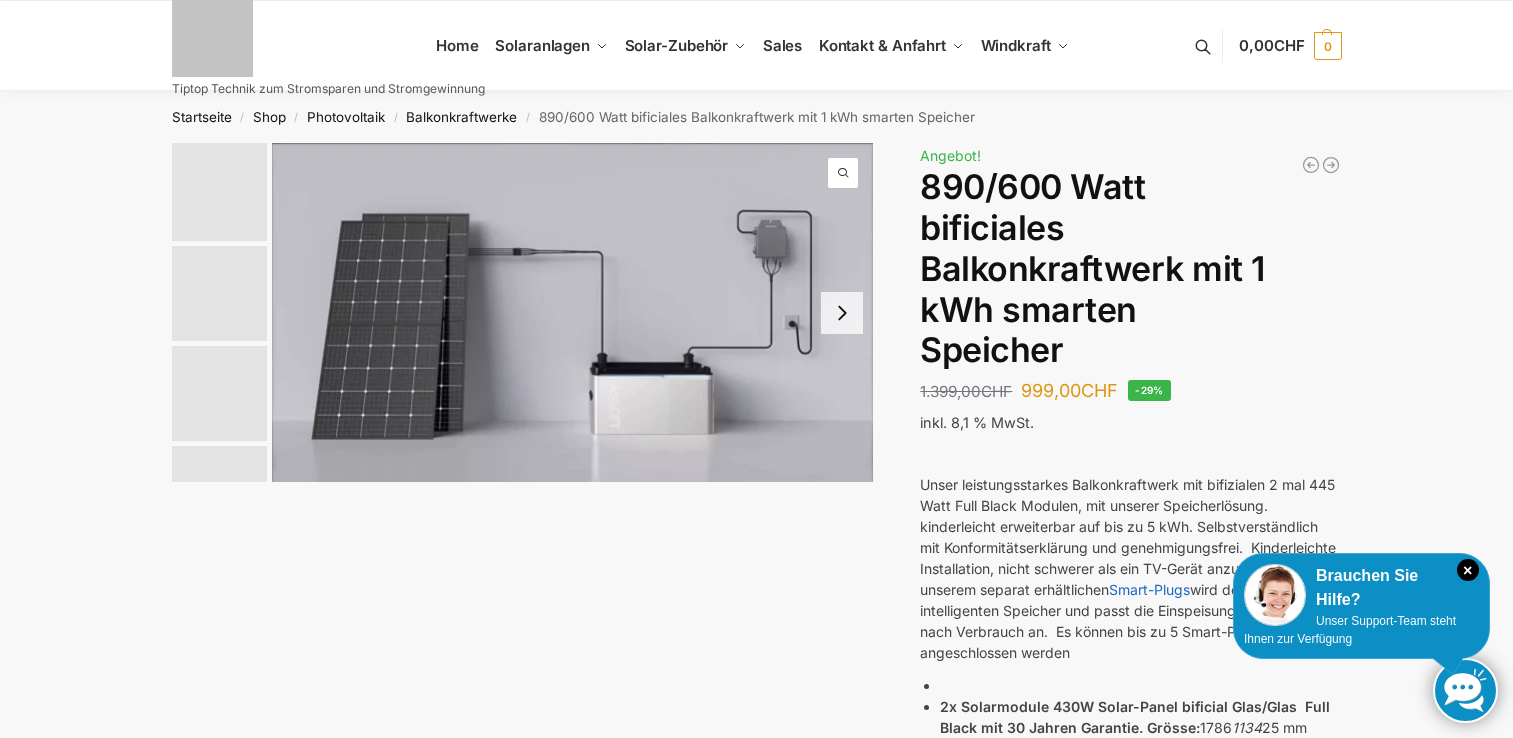 scroll, scrollTop: 0, scrollLeft: 0, axis: both 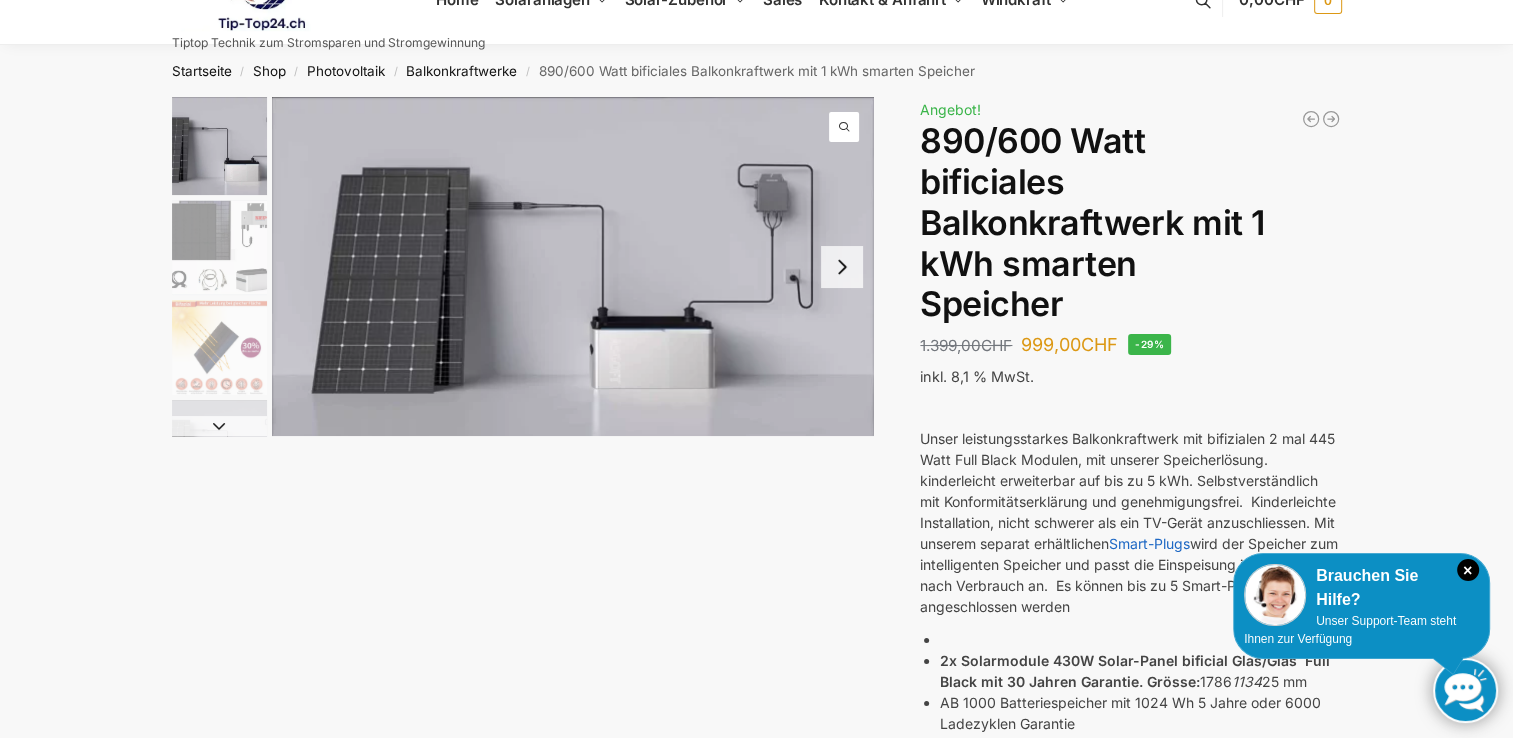 click at bounding box center [219, 347] 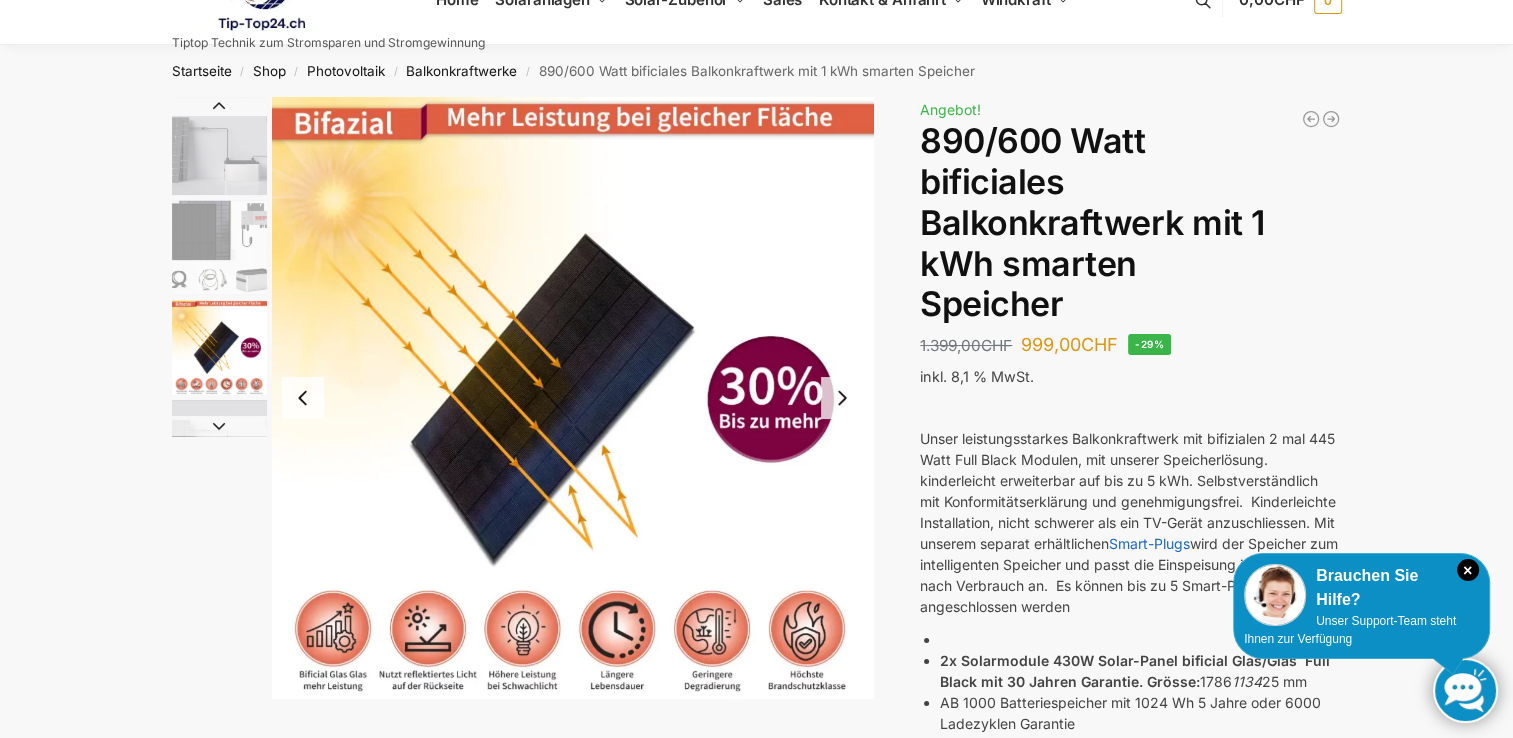 click at bounding box center [219, 347] 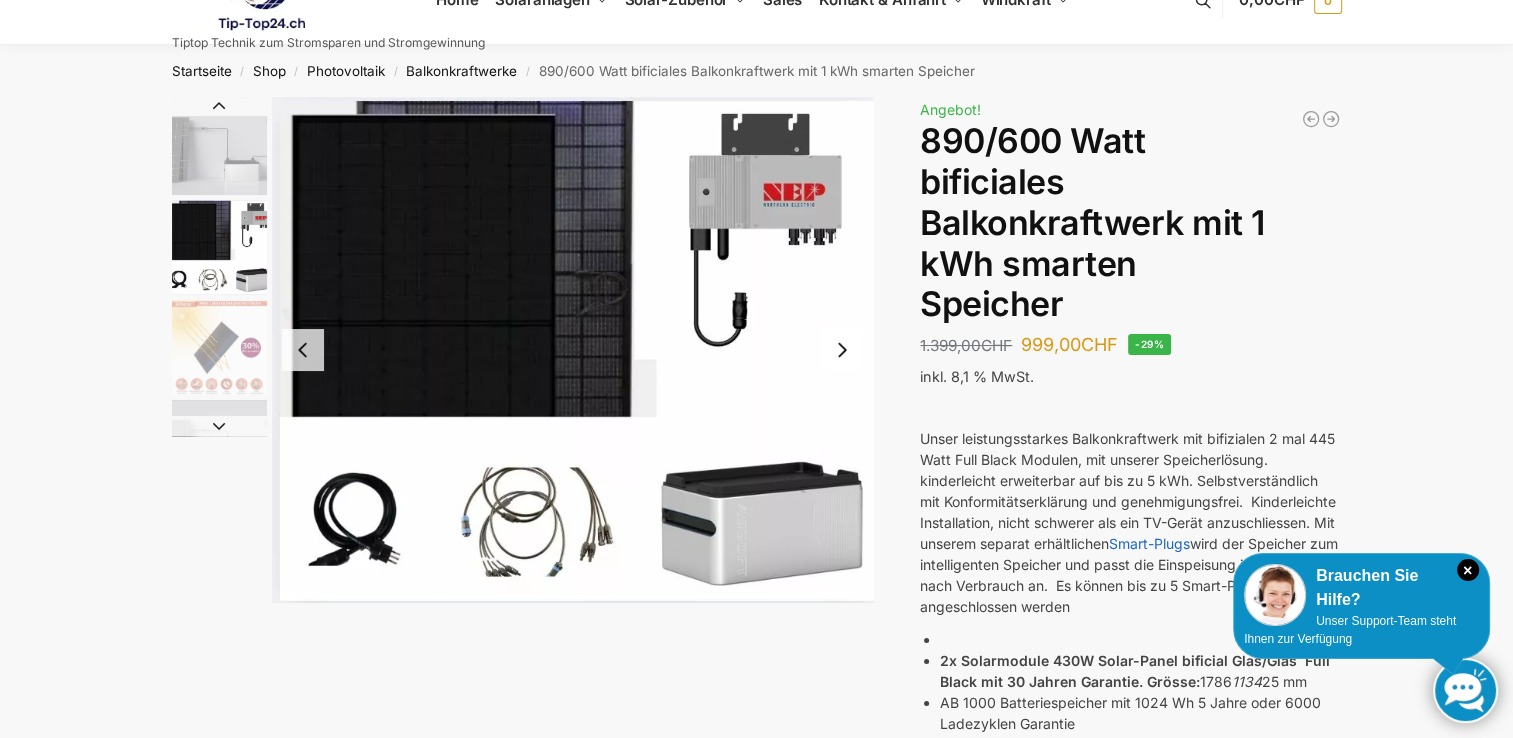 click at bounding box center (219, 426) 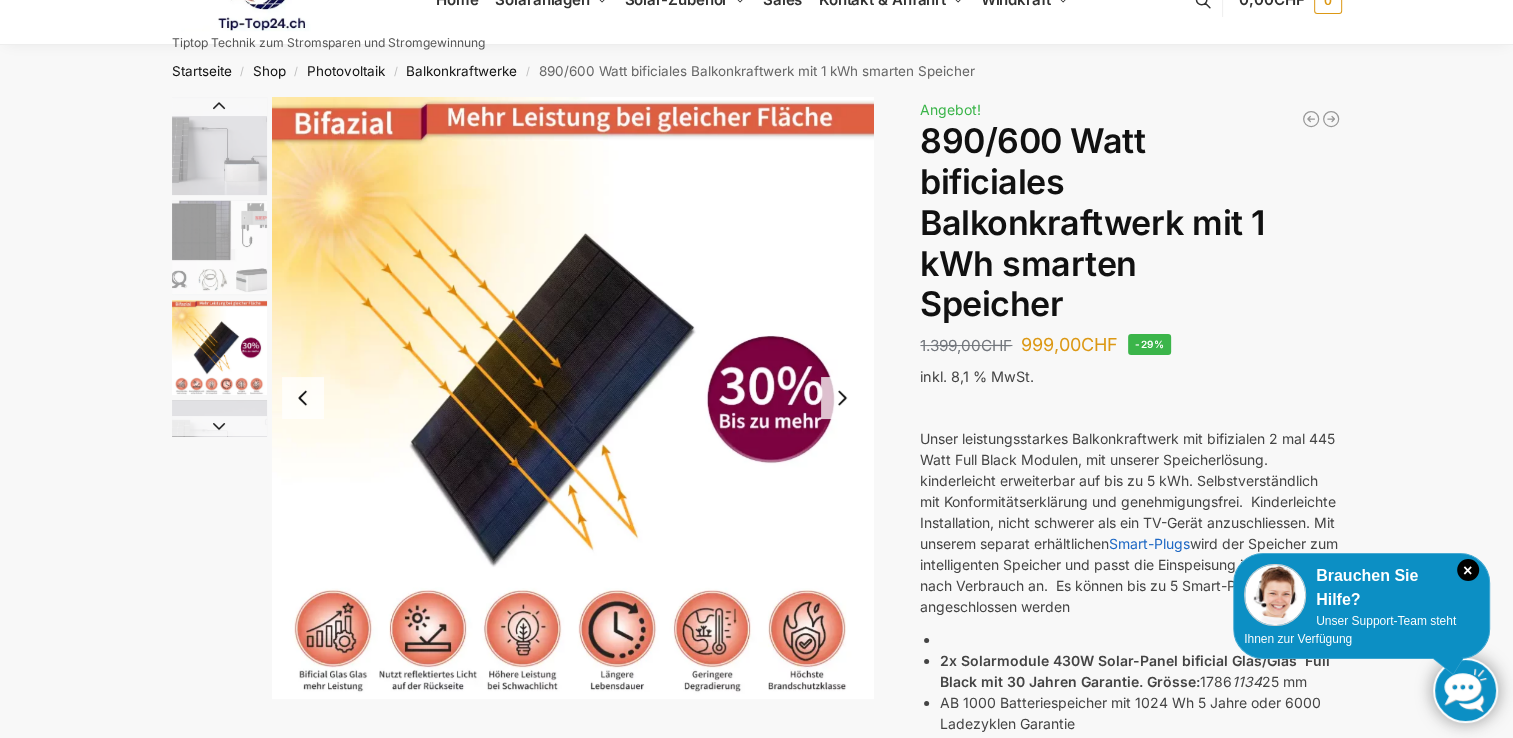 click at bounding box center (219, 426) 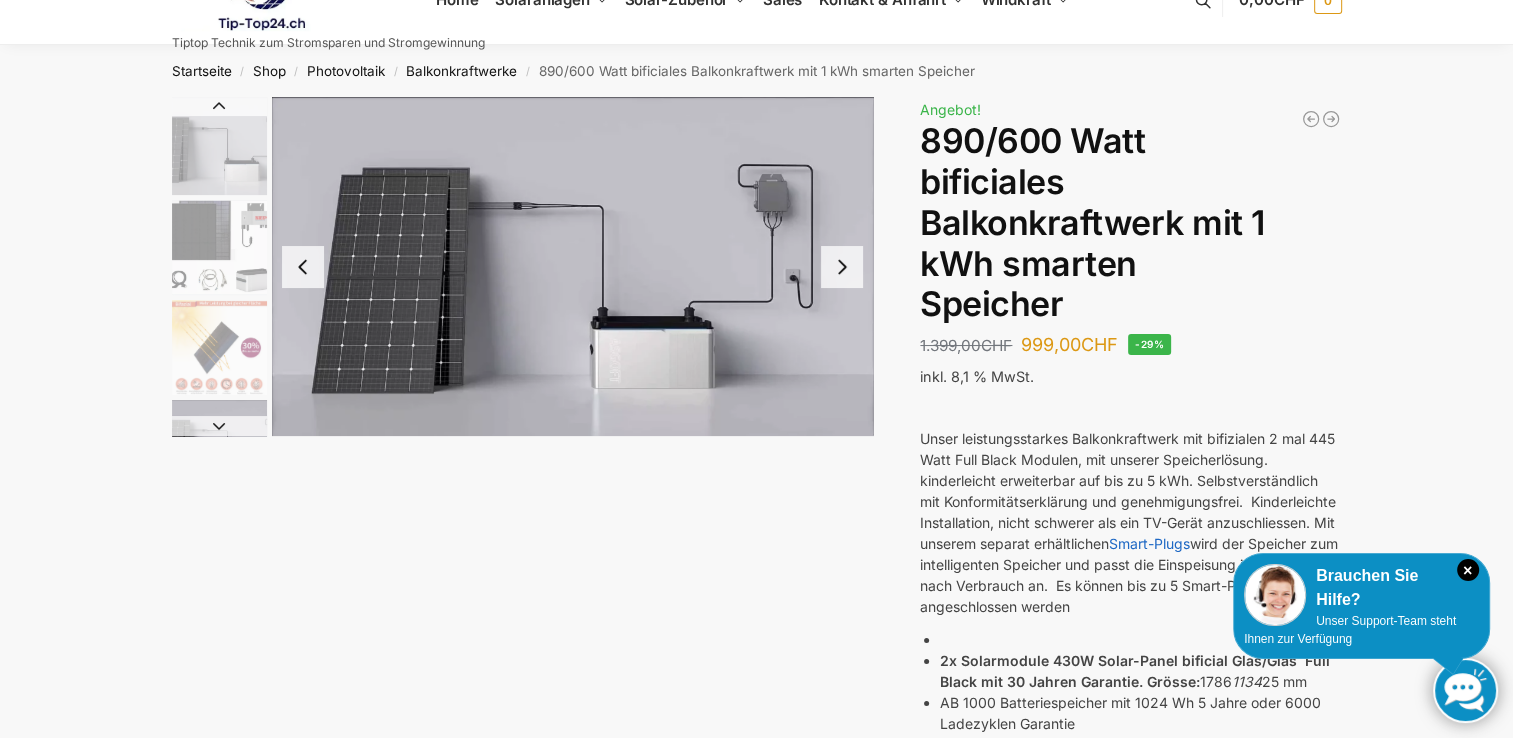 click at bounding box center (219, 426) 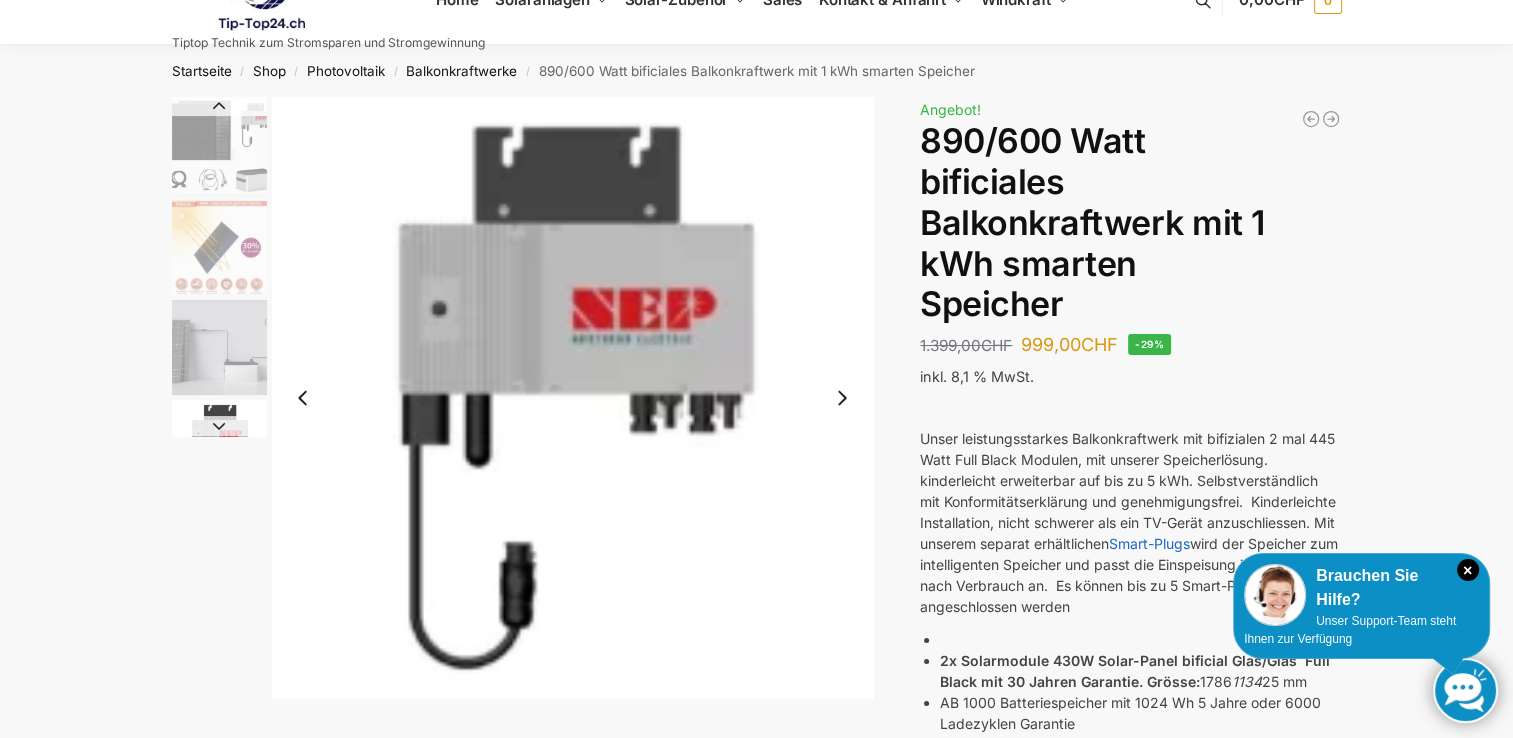 click at bounding box center (219, 426) 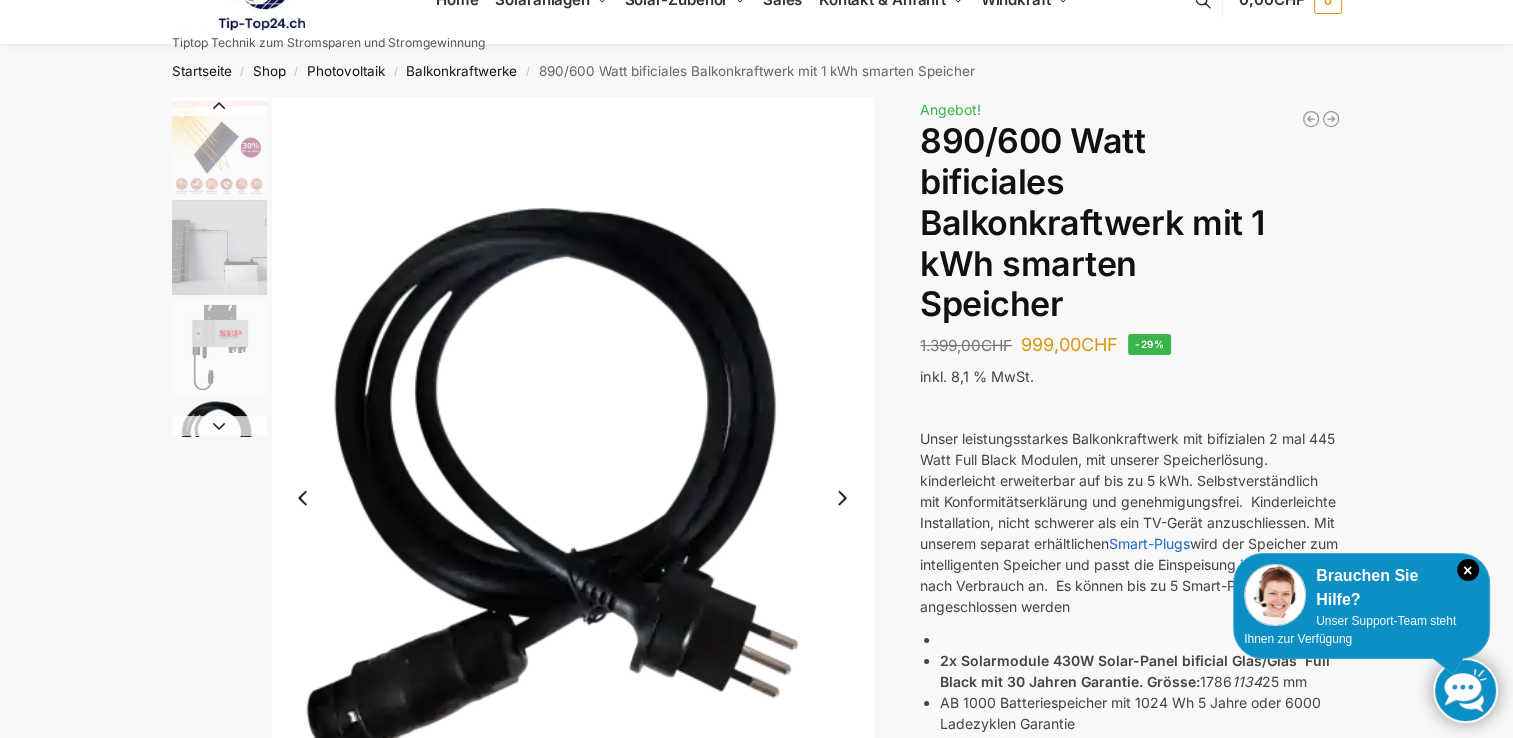 click at bounding box center [219, 426] 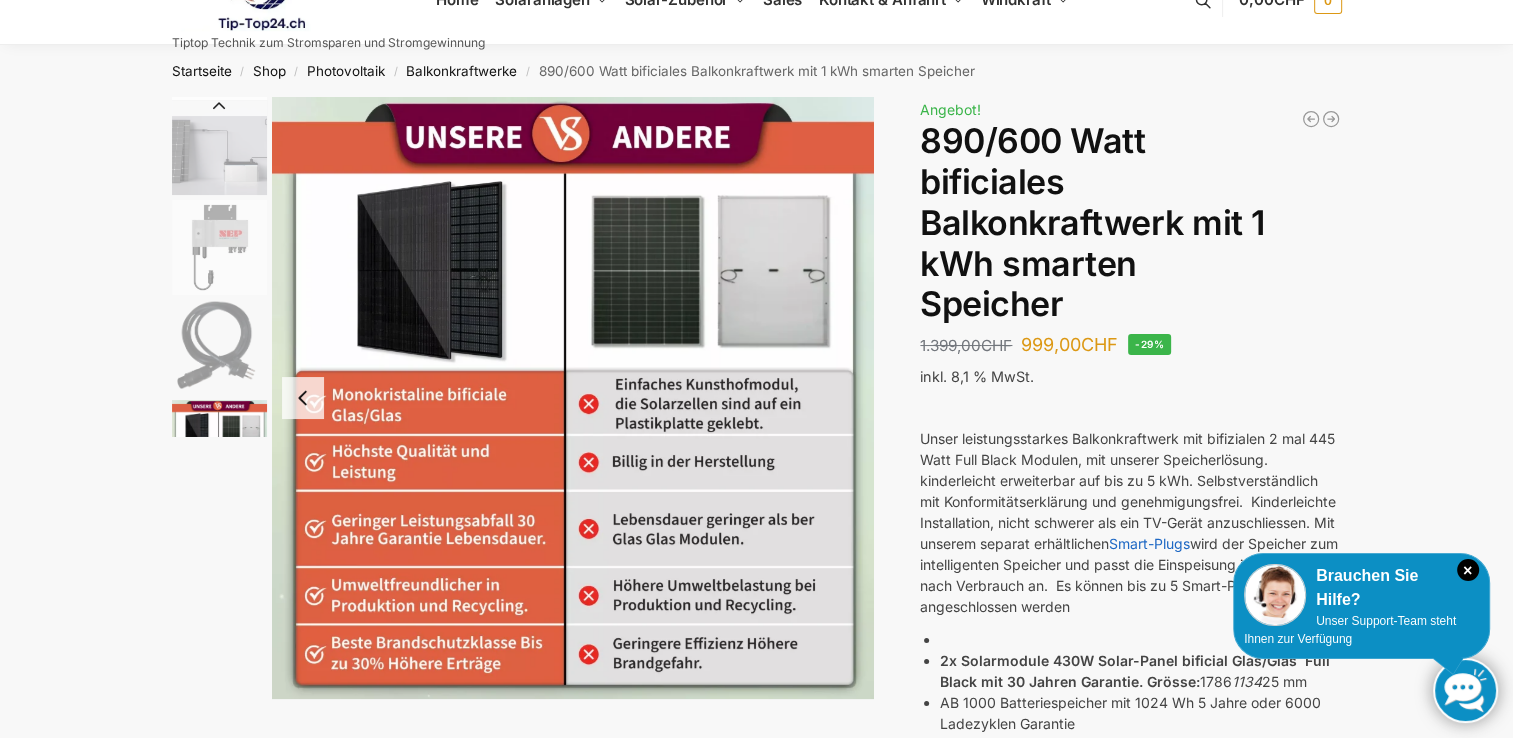 click at bounding box center [523, 398] 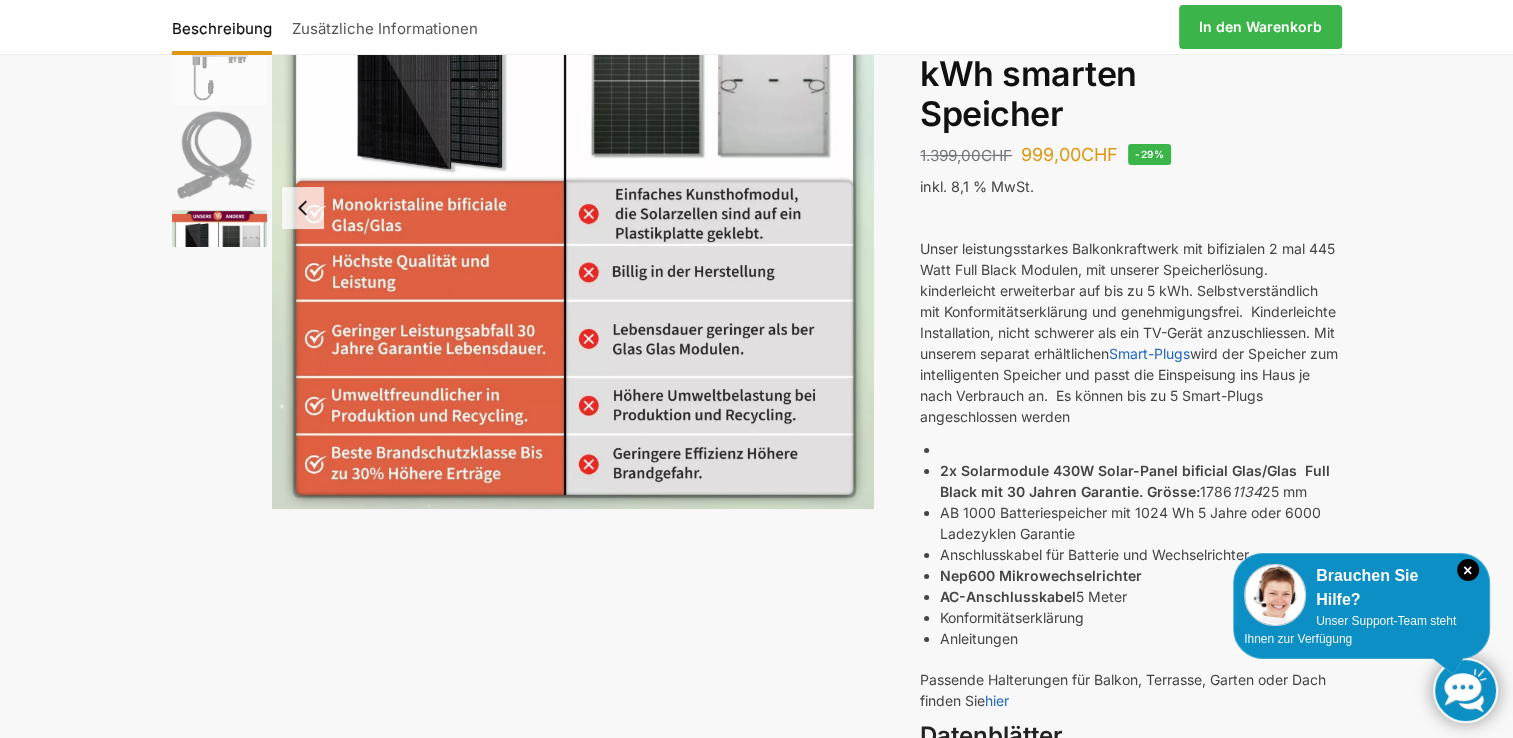 scroll, scrollTop: 238, scrollLeft: 0, axis: vertical 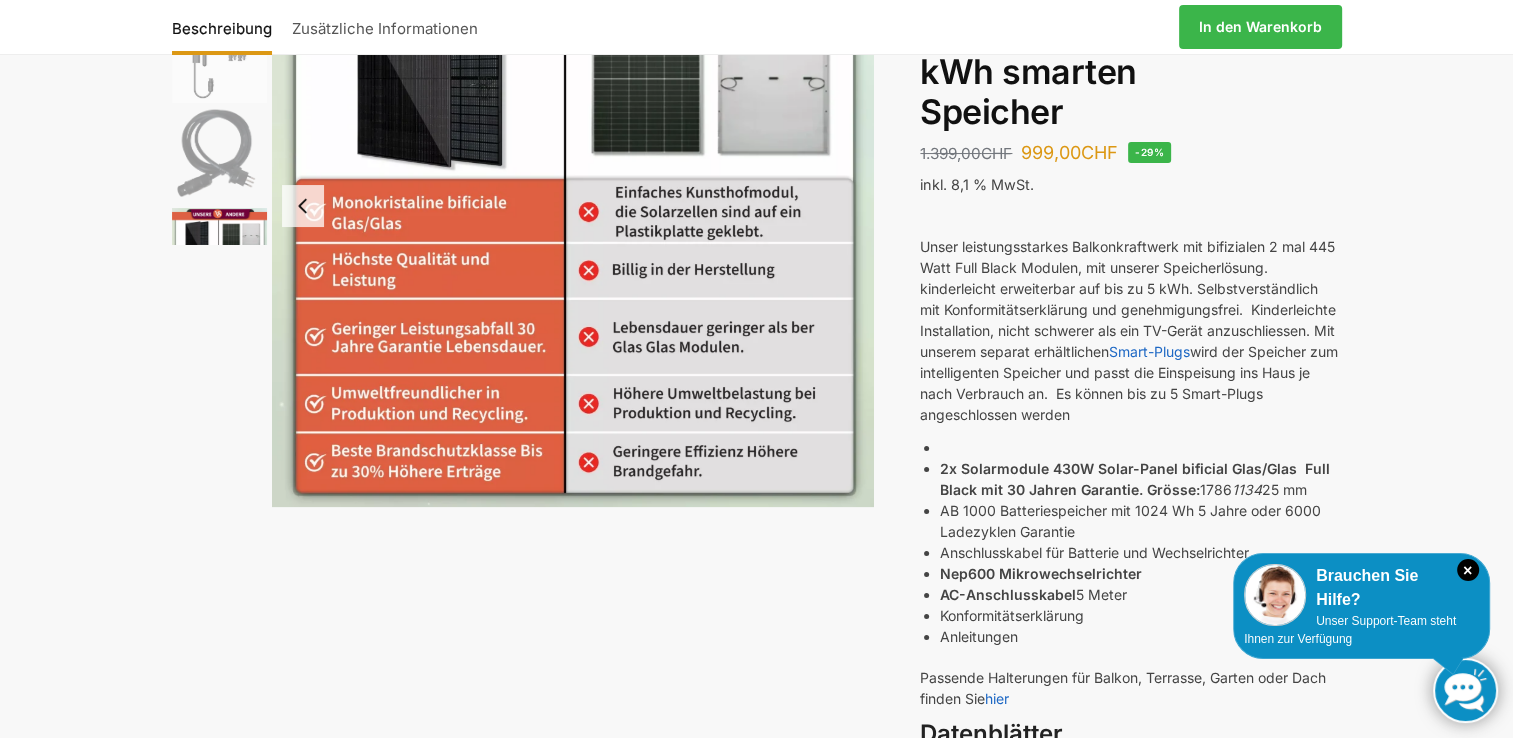 click on "Beschreibung
Zusätzliche Informationen
1.399,00  CHF   Ursprünglicher Preis war: 1.399,00 CHF 999,00  CHF Aktueller Preis ist: 999,00 CHF.
In den Warenkorb
Mega XXL 1780 Watt Steckerkraftwerk Genehmigungsfrei.
999,00  CHF   Ursprünglicher Preis war: 999,00 CHF 799,00  CHF Aktueller Preis ist: 799,00 CHF.
Steckerkraftwerk 890 Watt mit verstellbaren Balkonhalterungen inkl. Lieferung
999,00  CHF   Ursprünglicher Preis war: 999,00 CHF 679,00  CHF Aktueller Preis ist: 679,00 CHF.
Angebot! 890/600 Watt bificiales Balkonkraftwerk mit 1 kWh smarten  Speicher 1.399,00  CHF   Ursprünglicher Preis war: 1.399,00 CHF 999,00  CHF Aktueller Preis ist: 999,00 CHF.
-29%
inkl. 8,1 % MwSt.    Smart-Plugs   2x Solarmodule 430W Solar-Panel bificial Glas/Glas  Full Black mit 30 Jahren Garantie. Grösse:" at bounding box center (757, 522) 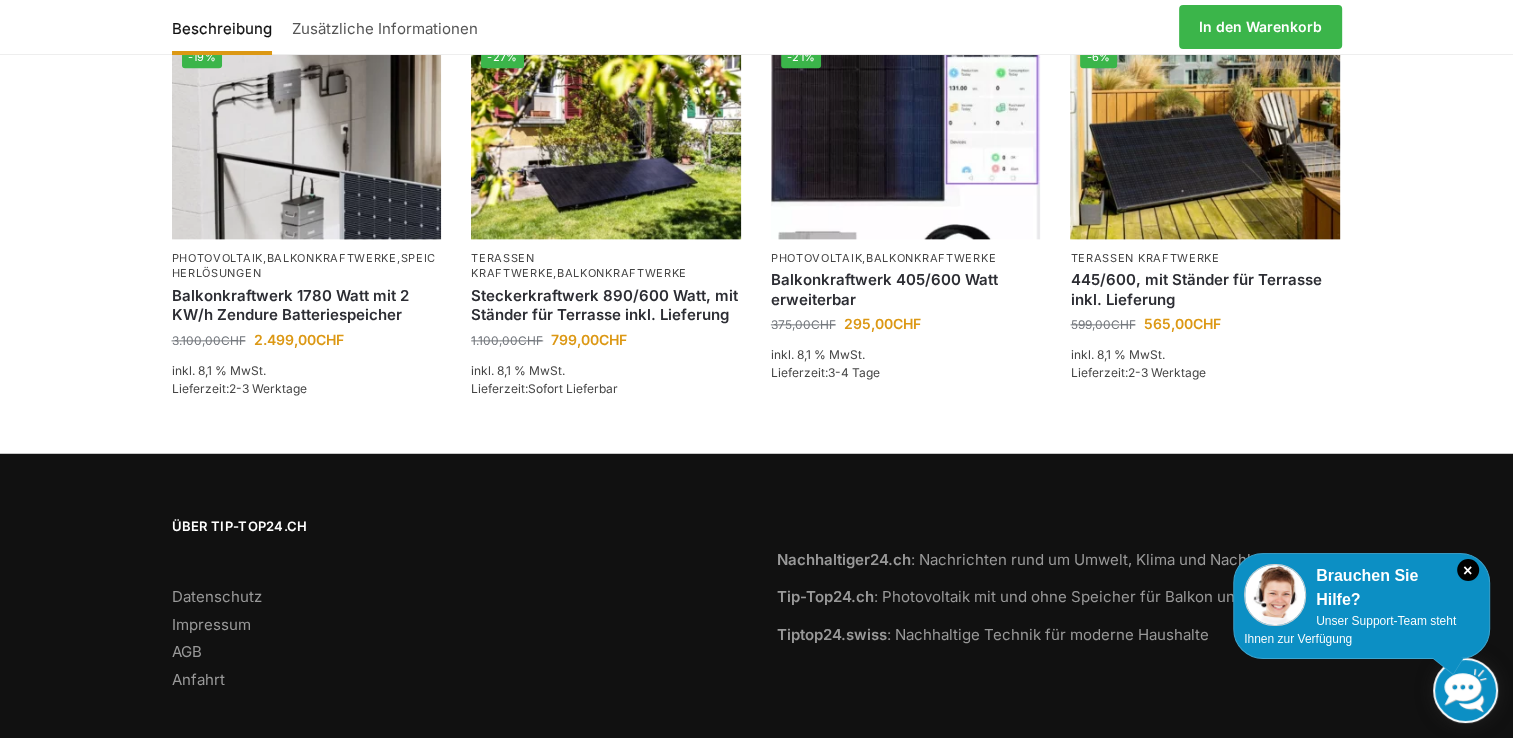 scroll, scrollTop: 2520, scrollLeft: 0, axis: vertical 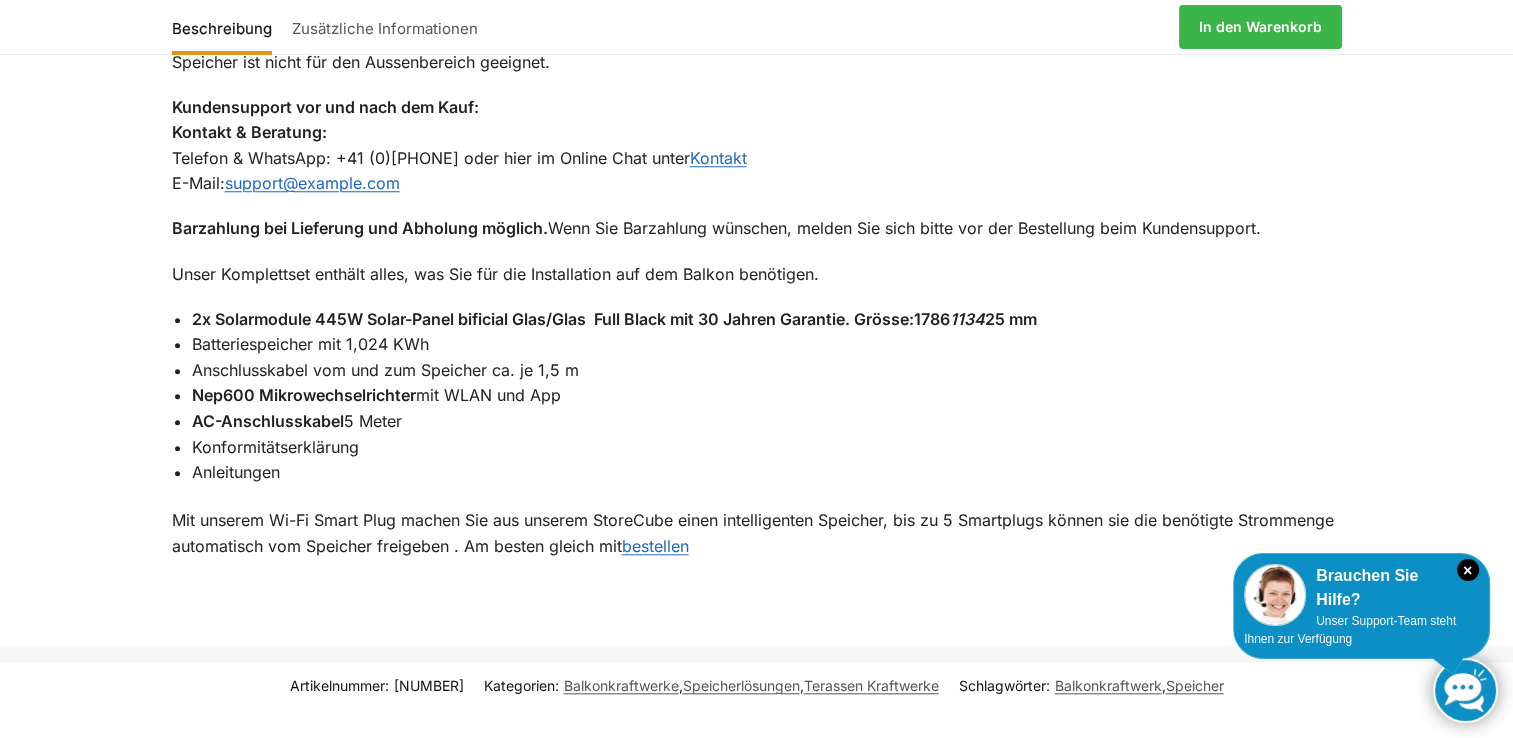 click on "Der absolute Preisknaller Top-Qualitäts-Balkonkraftwerk mit 2 mal 460 Watt Bificialen Glas/Glas Modulen im edlen schwarzen Design plus  unserem StoreCube 1 kWh Speicher jederzeit erweiterbar auf bis zu 5 kWh damit reduzieren Sie Ihre Stromrechnung garantiert deutlich. Selbstverständlich mit Konformitätserklärung und genehmigungsfrei. Der grosse Nachteil bei Photovoltaik Anlagen ohne Speicher ist, dass man den selbst produzierten meist nur zum kleinen Teil nutzen kann und selbst wenn man den produzierten Strom an seinen Stromversorger verkauft, bekommt man nur ein paar Rappen dafür. Abends, wenn man dann normalerweise den grössten Stromverbrauch hat, kauft man den Strom wieder teuer ein. Dieses Problem konnte man nur dadurch lösen, dass man Batteriespeicher an sein Balkonkraftwerk anschloss, diese waren aber relativ teuer und daher bisher nicht so weit verbreitet. Kundensupport vor und nach dem Kauf: Kontakt & Beratung: Telefon & WhatsApp: +41 (0)784701155 oder hier im Online Chat unter  Kontakt  1134" at bounding box center [757, 170] 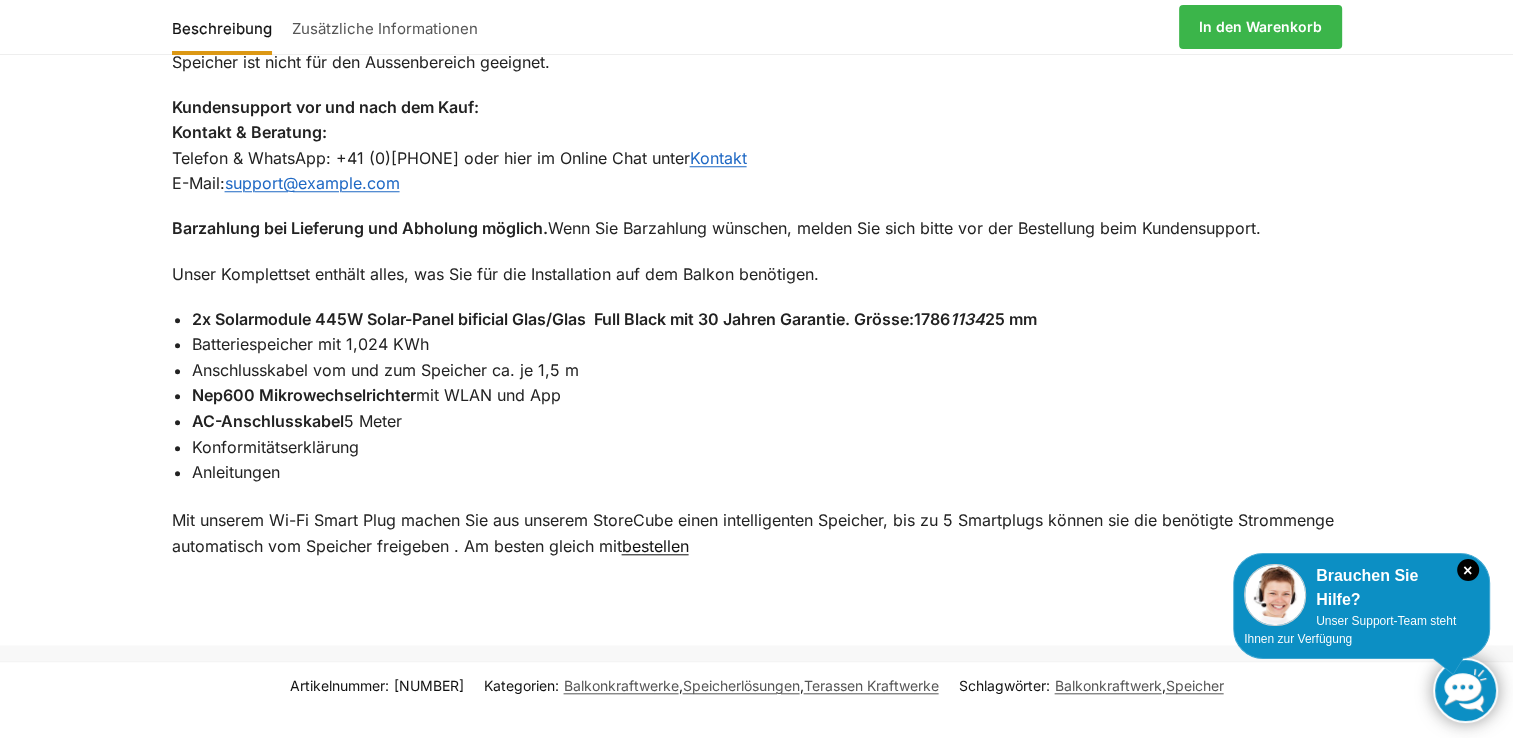 click on "bestellen" at bounding box center [655, 546] 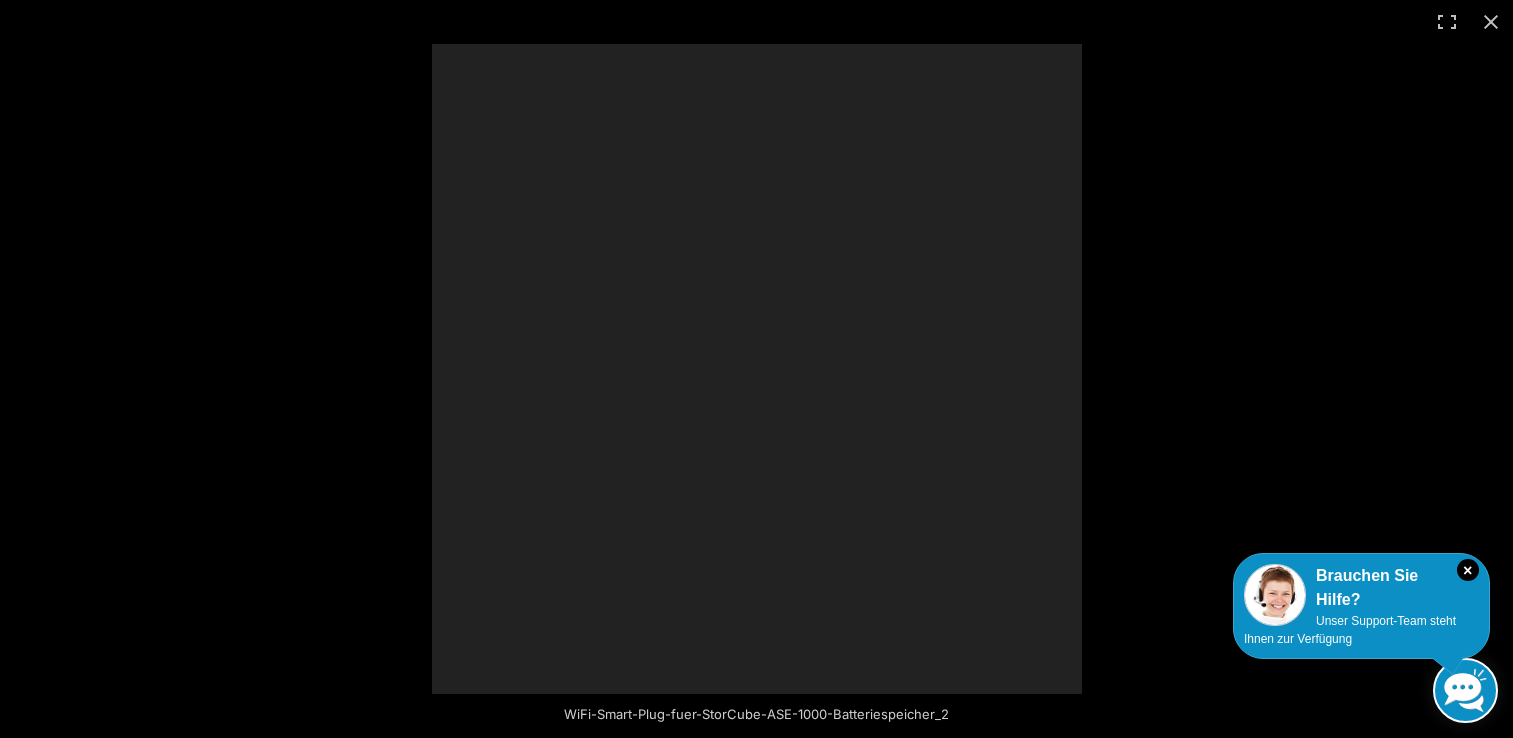 scroll, scrollTop: 0, scrollLeft: 0, axis: both 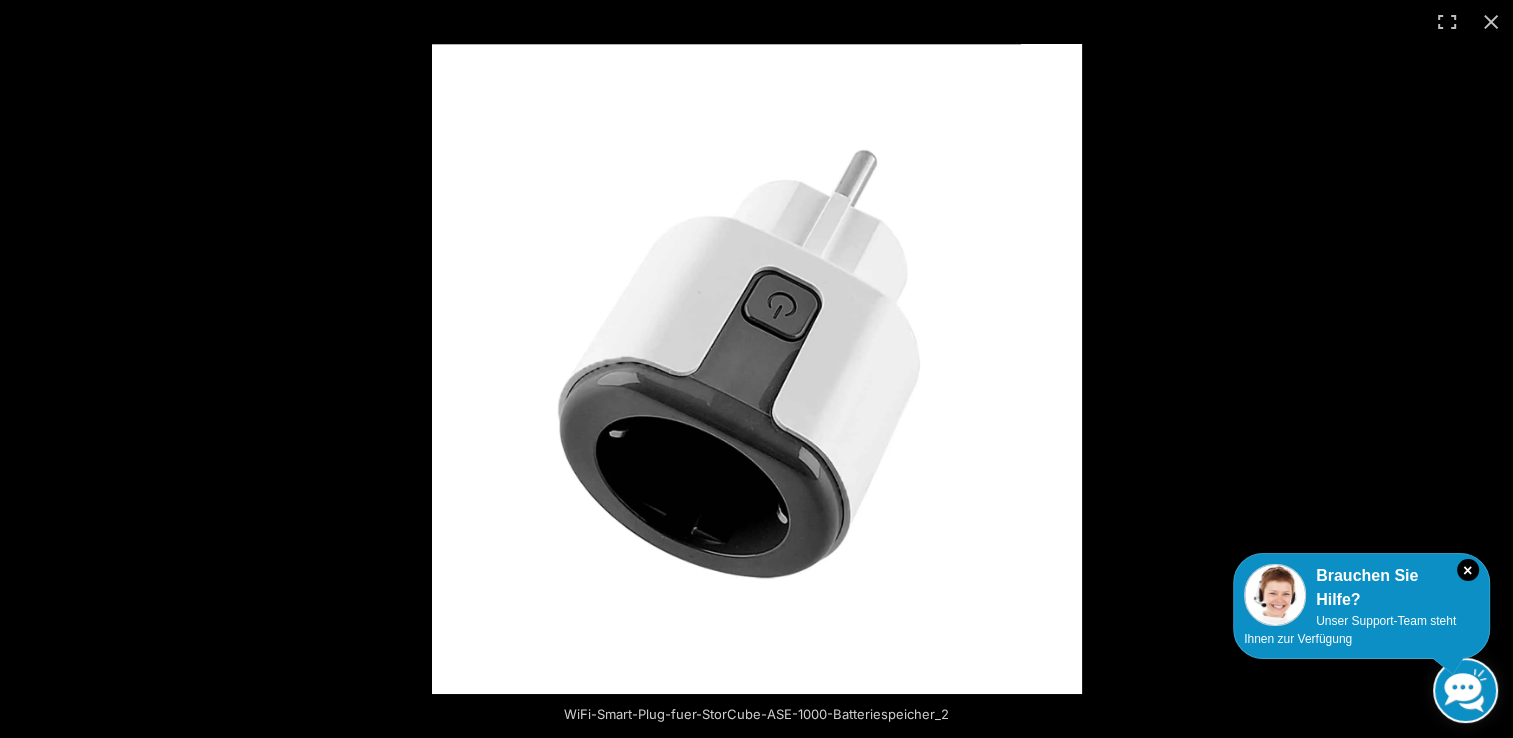 click at bounding box center [756, 369] 